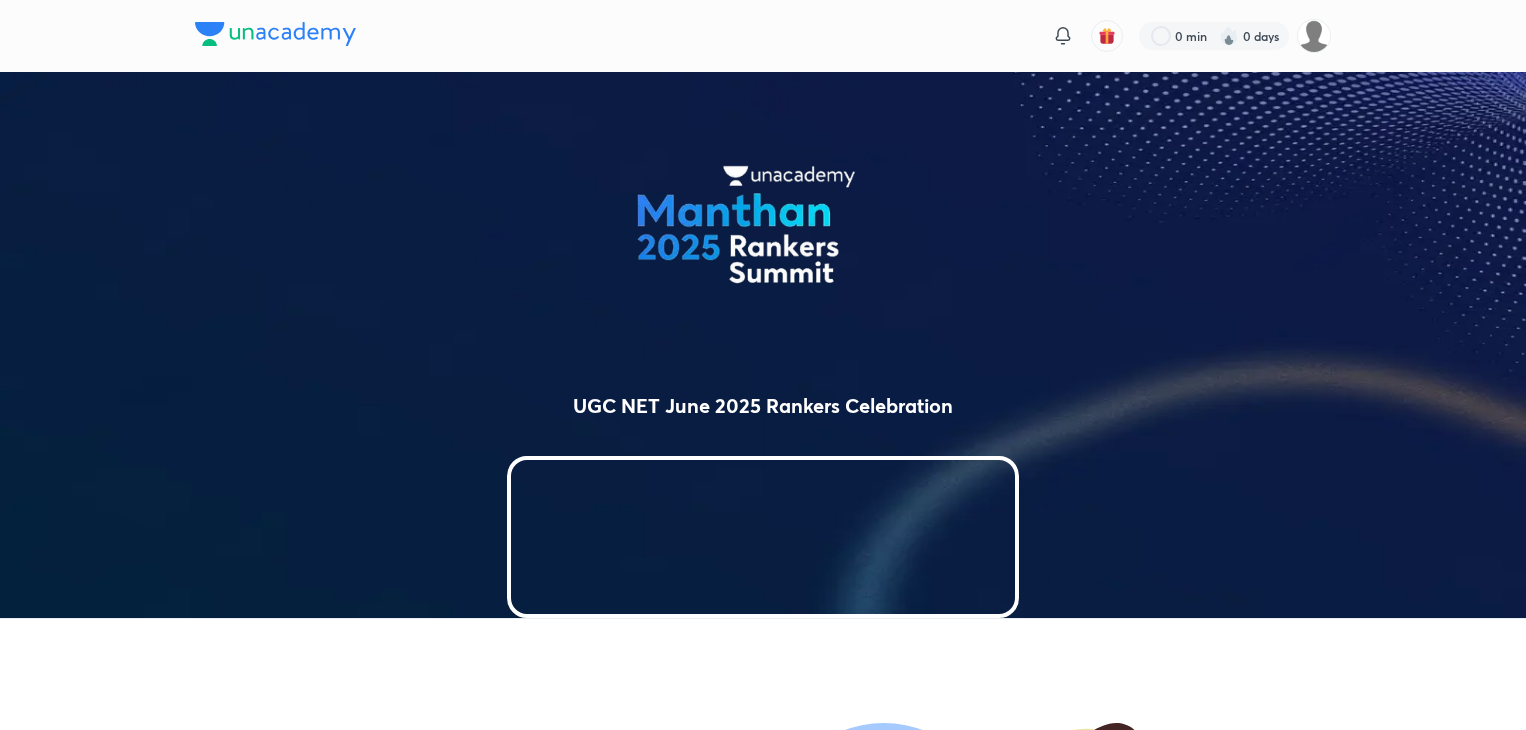 scroll, scrollTop: 0, scrollLeft: 0, axis: both 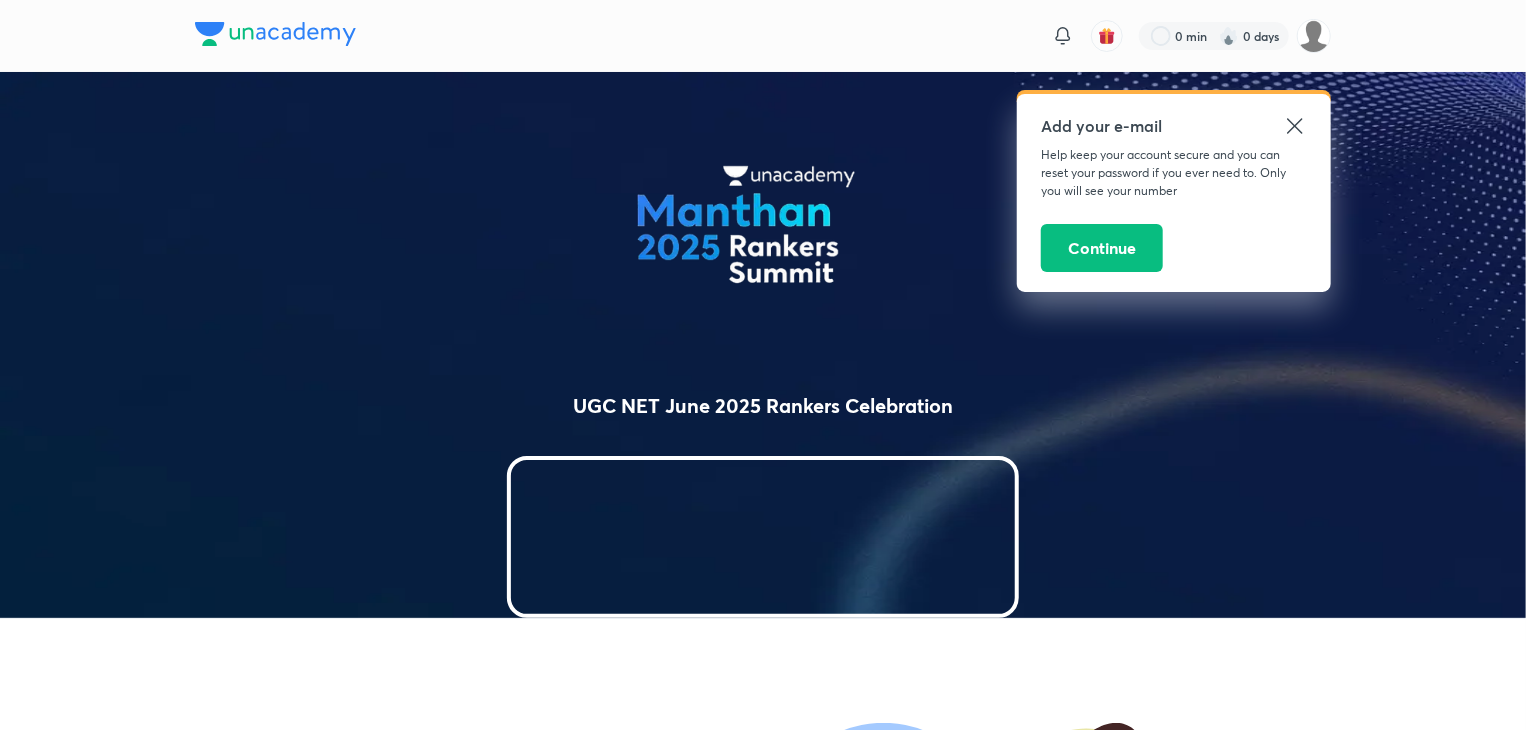 click 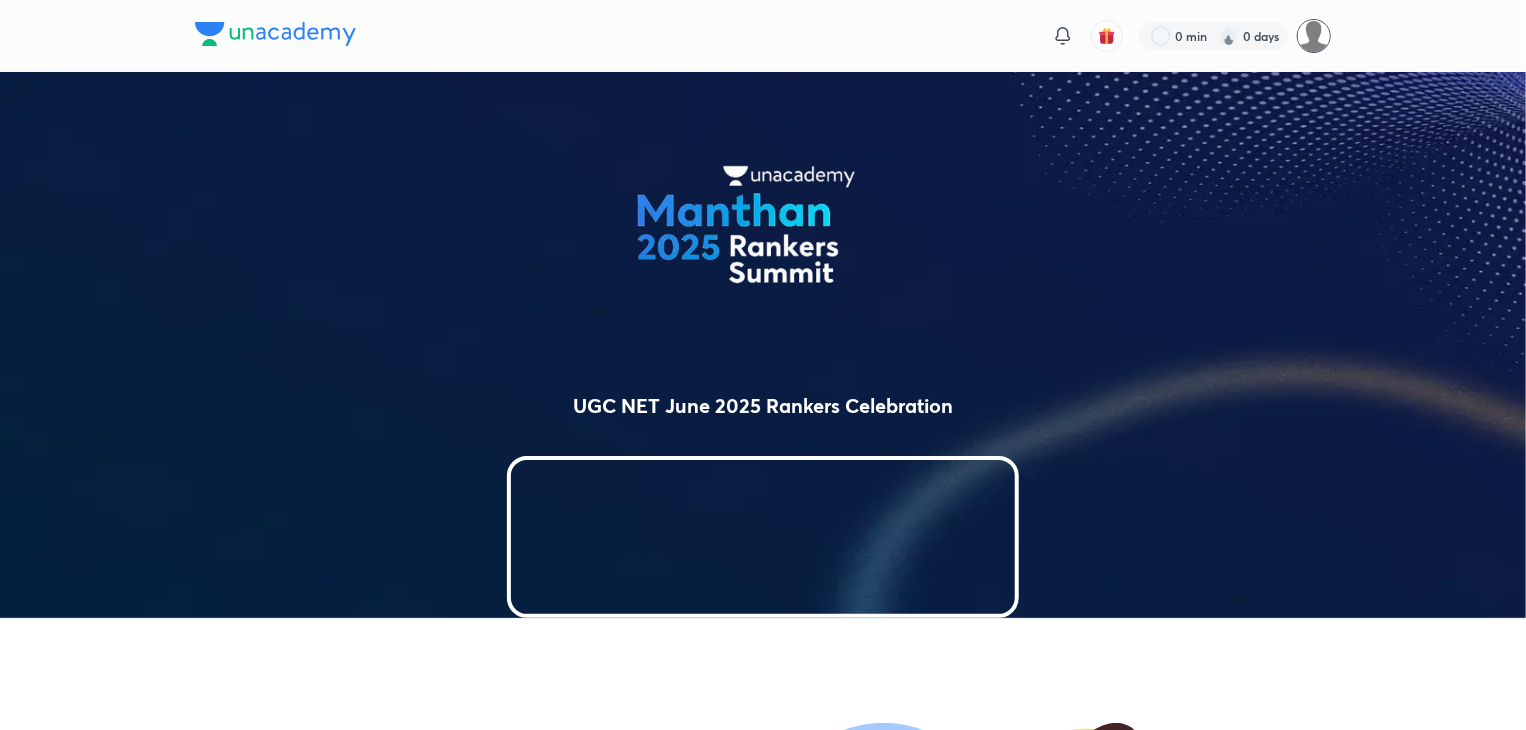 click at bounding box center (1314, 36) 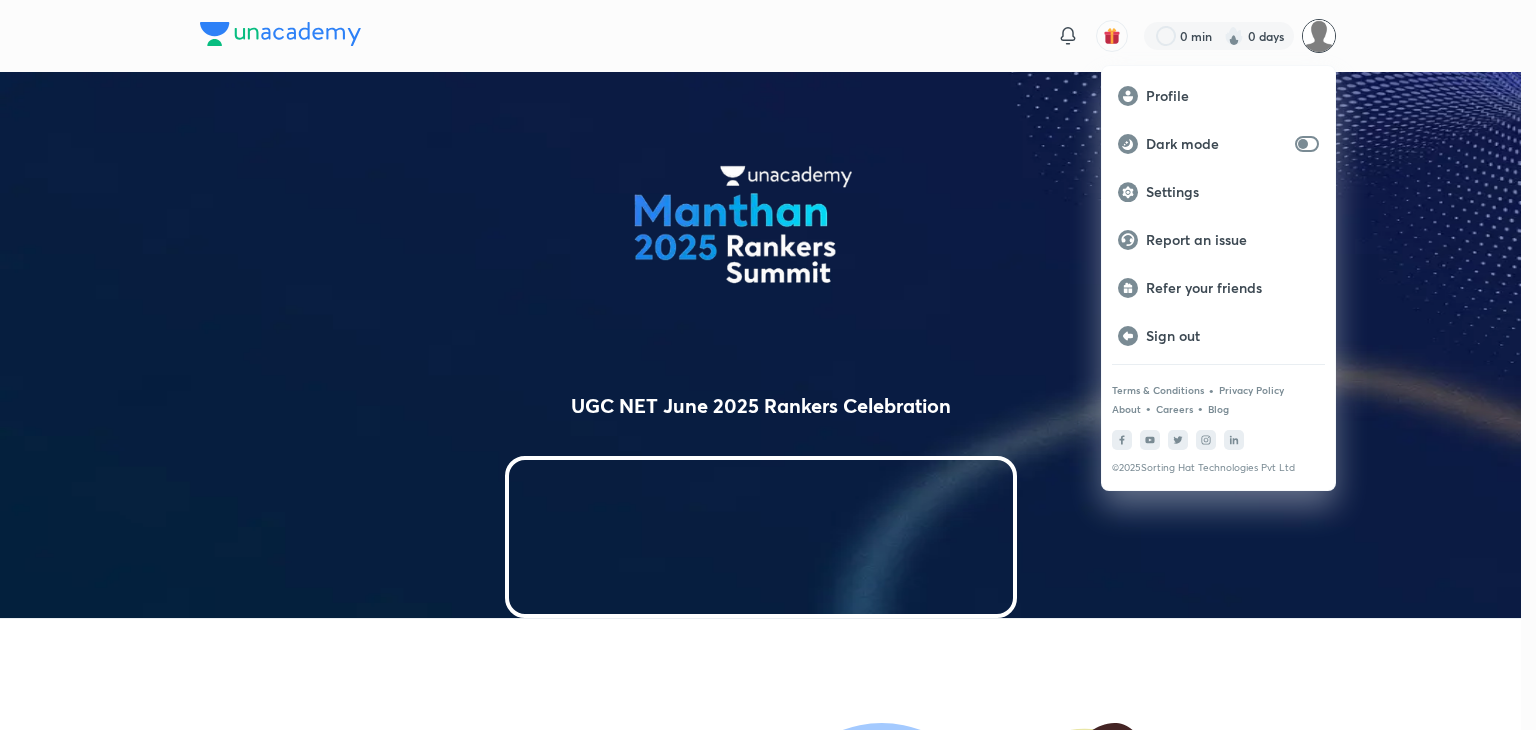 click at bounding box center (768, 365) 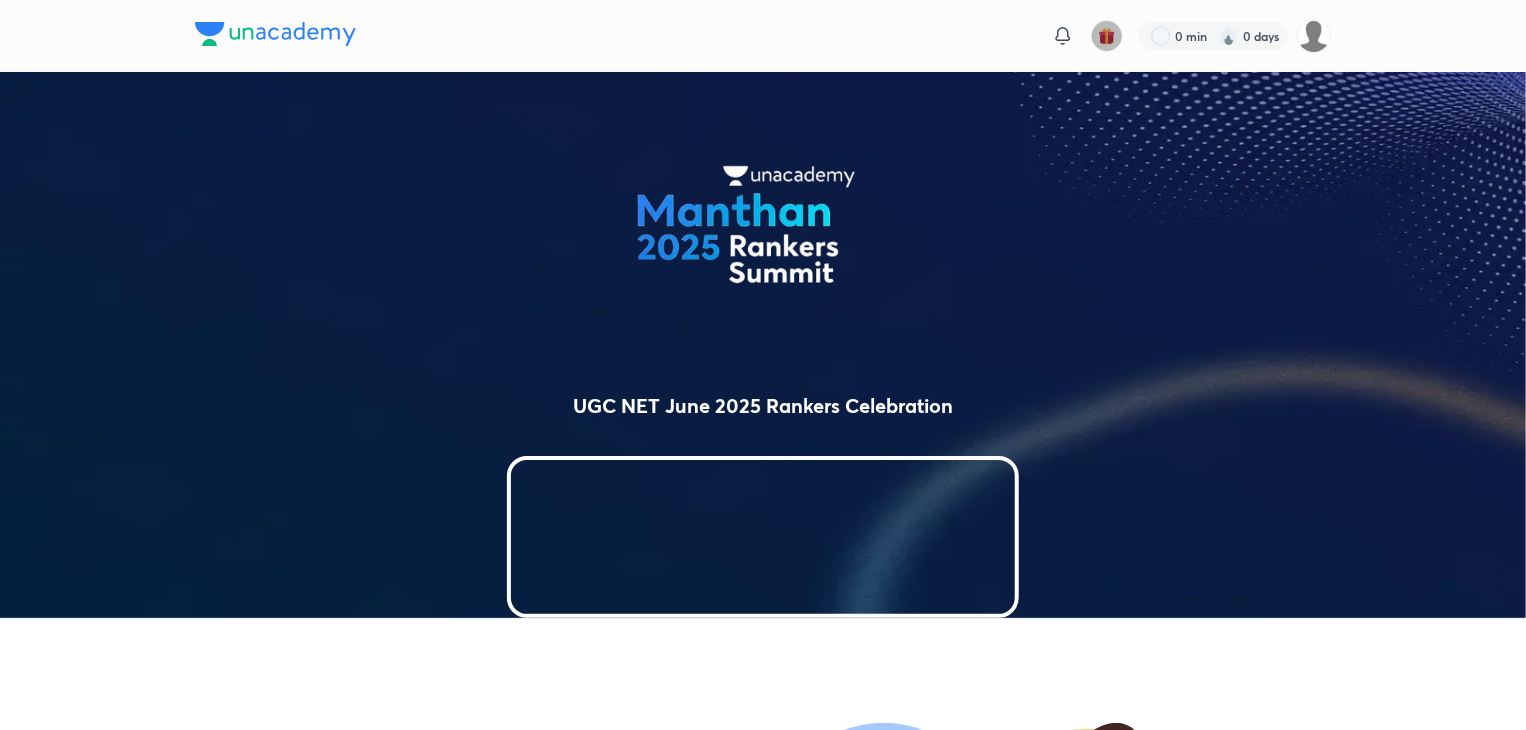 click at bounding box center (1107, 36) 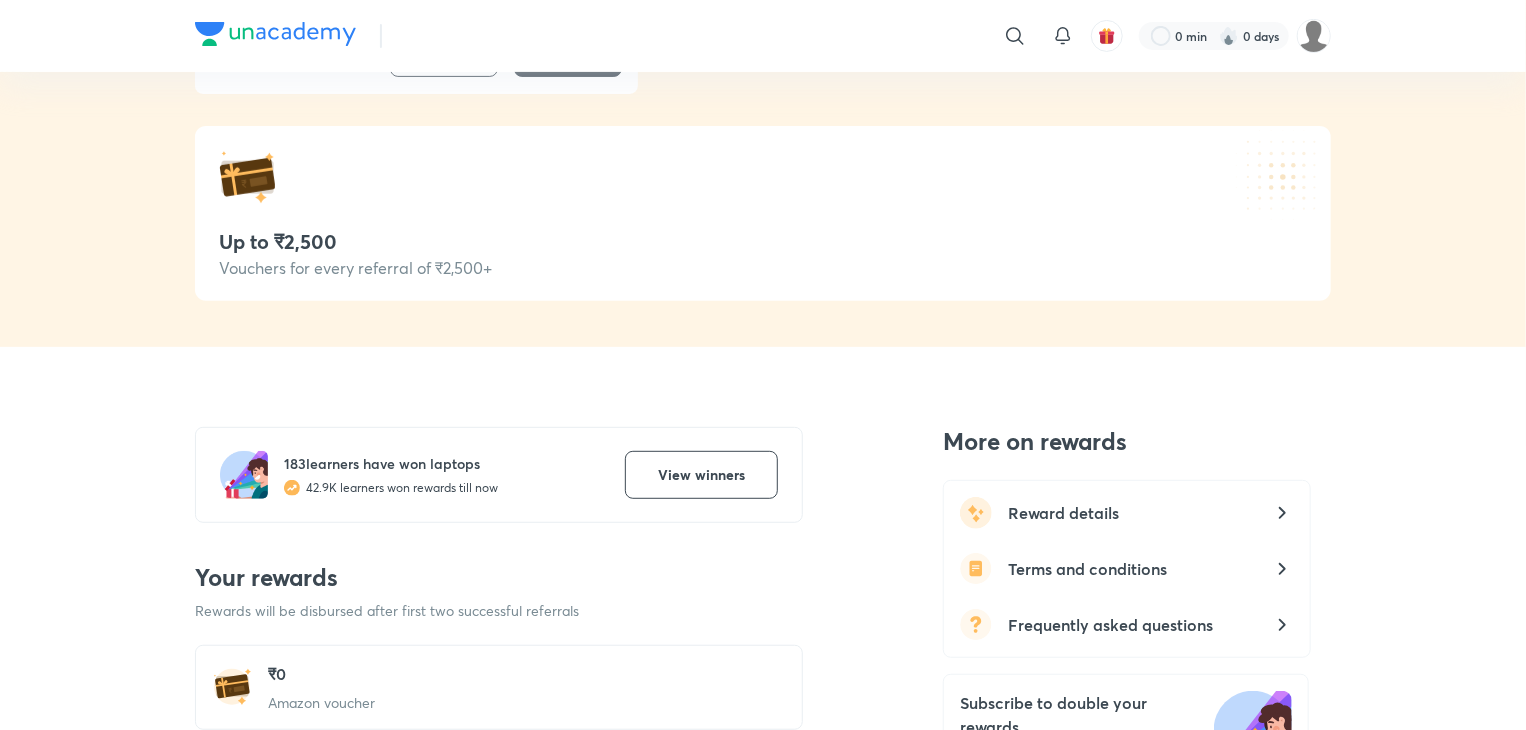 scroll, scrollTop: 0, scrollLeft: 0, axis: both 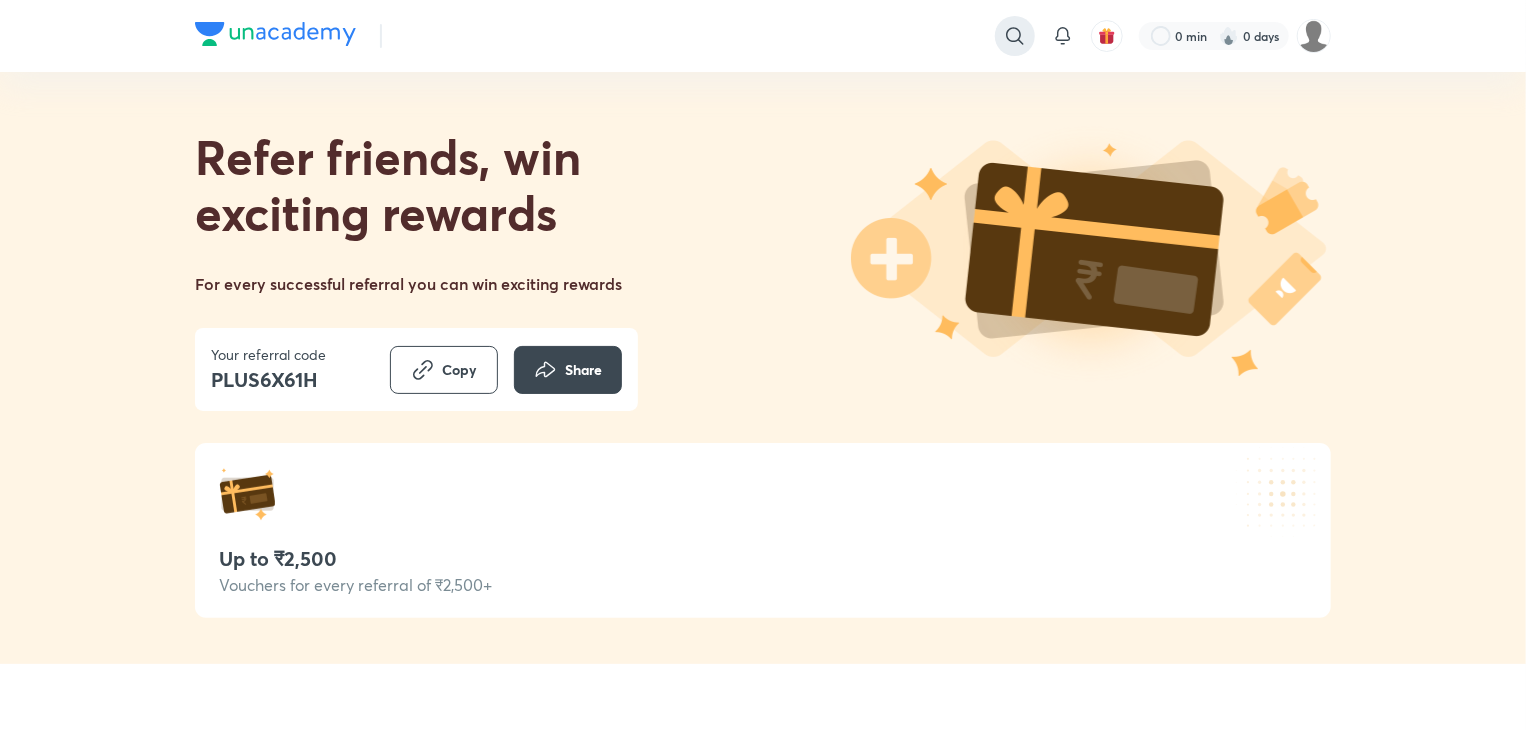 click 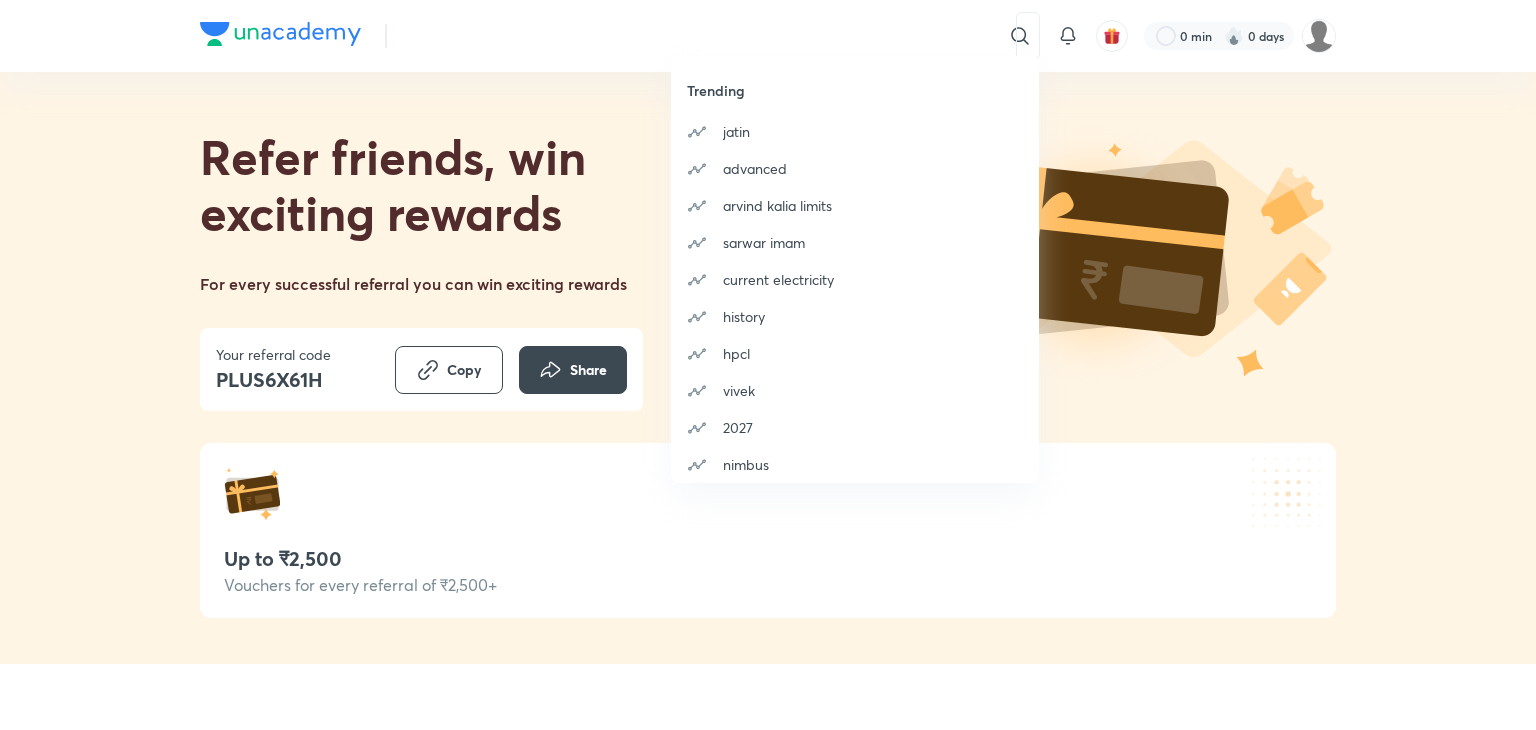 click on "Referral link copied to clipboard" at bounding box center [768, 68] 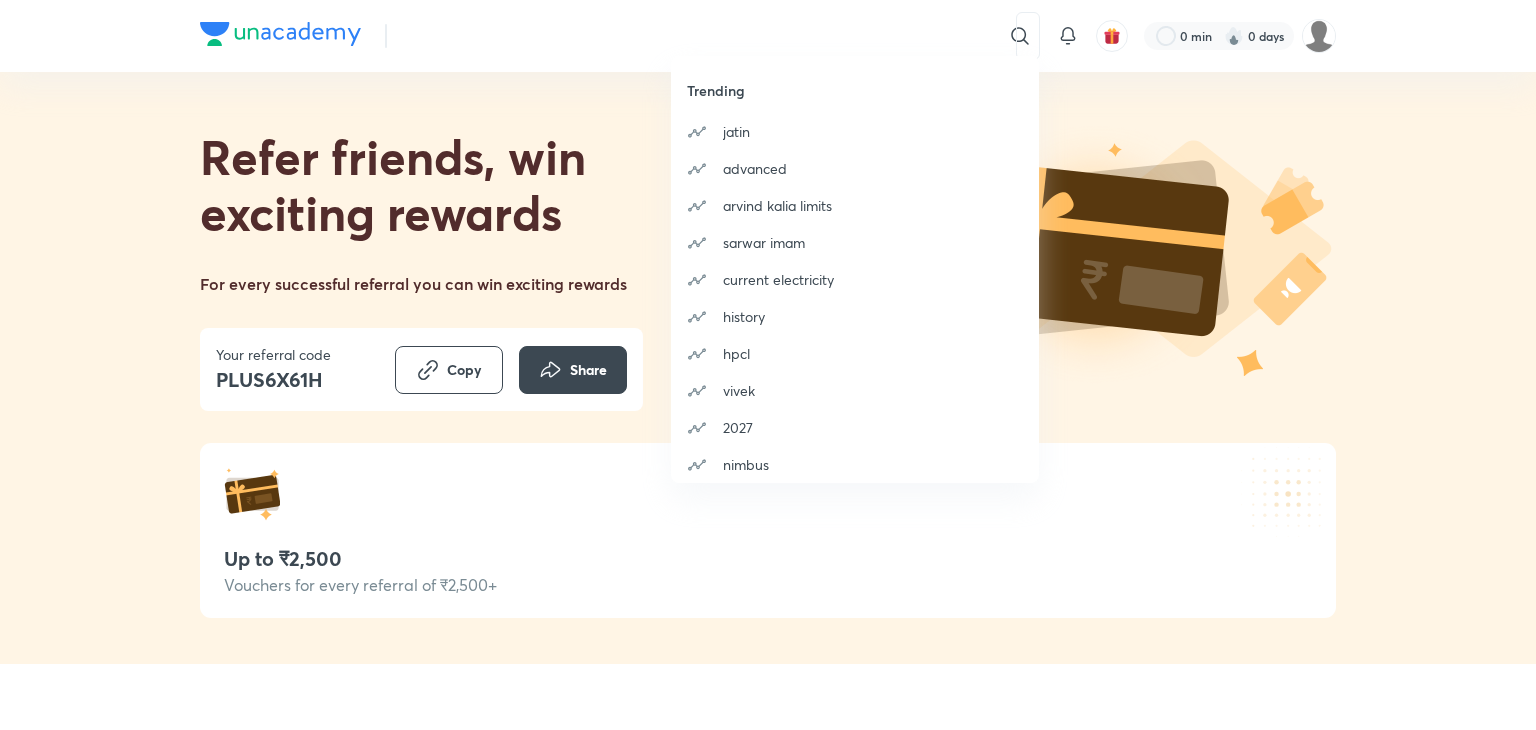click on "Trending jatin advanced arvind kalia limits sarwar imam current electricity history hpcl vivek 2027 nimbus" at bounding box center [768, 365] 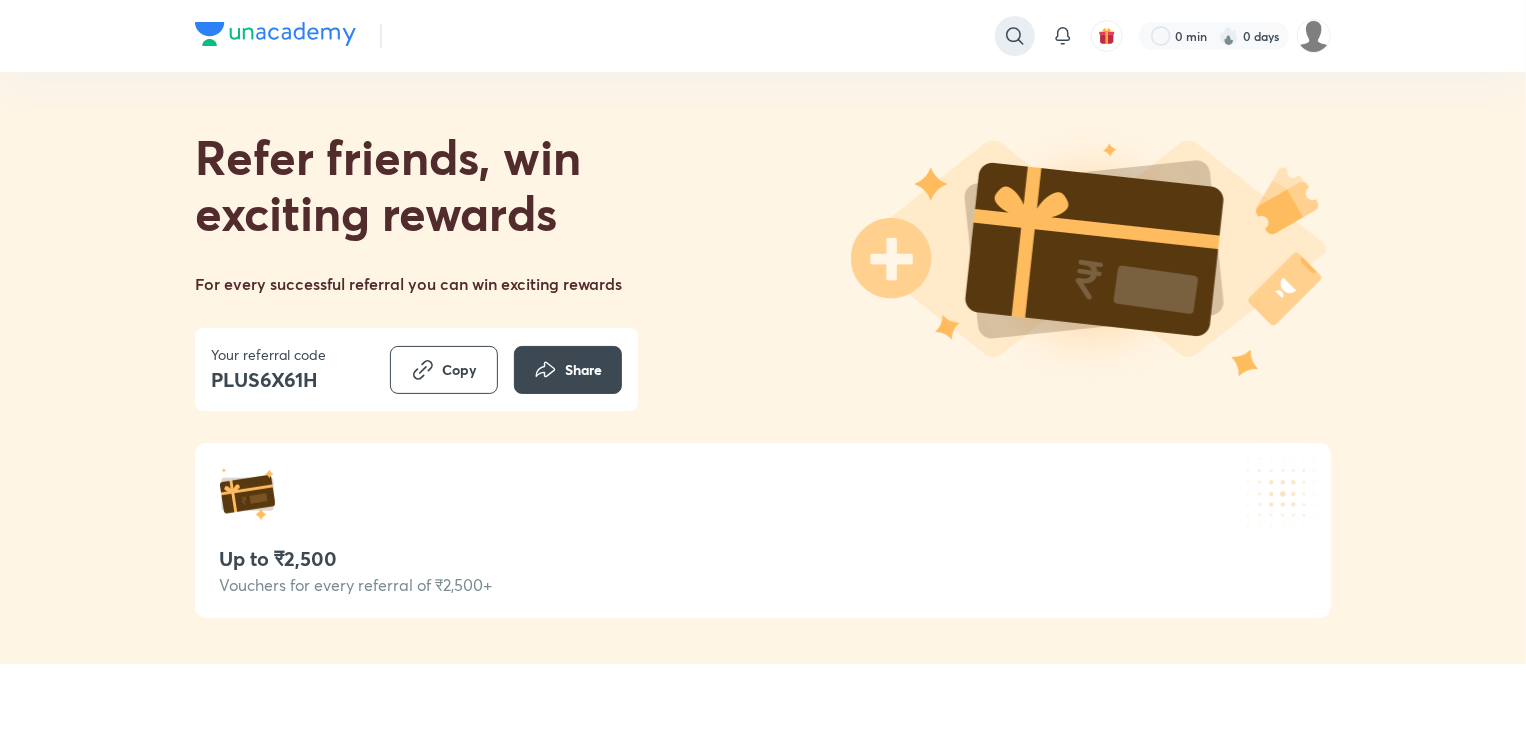 click 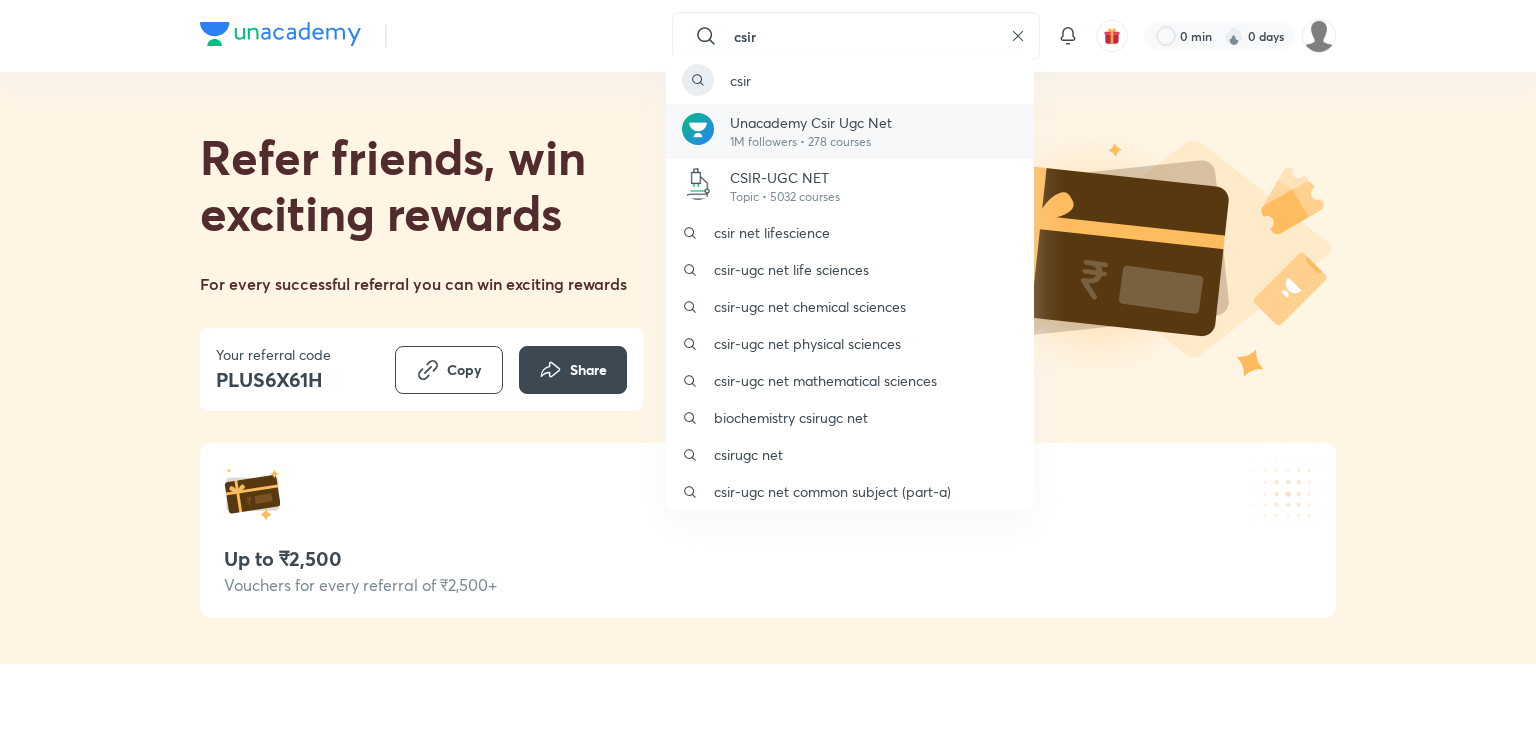 type on "csir" 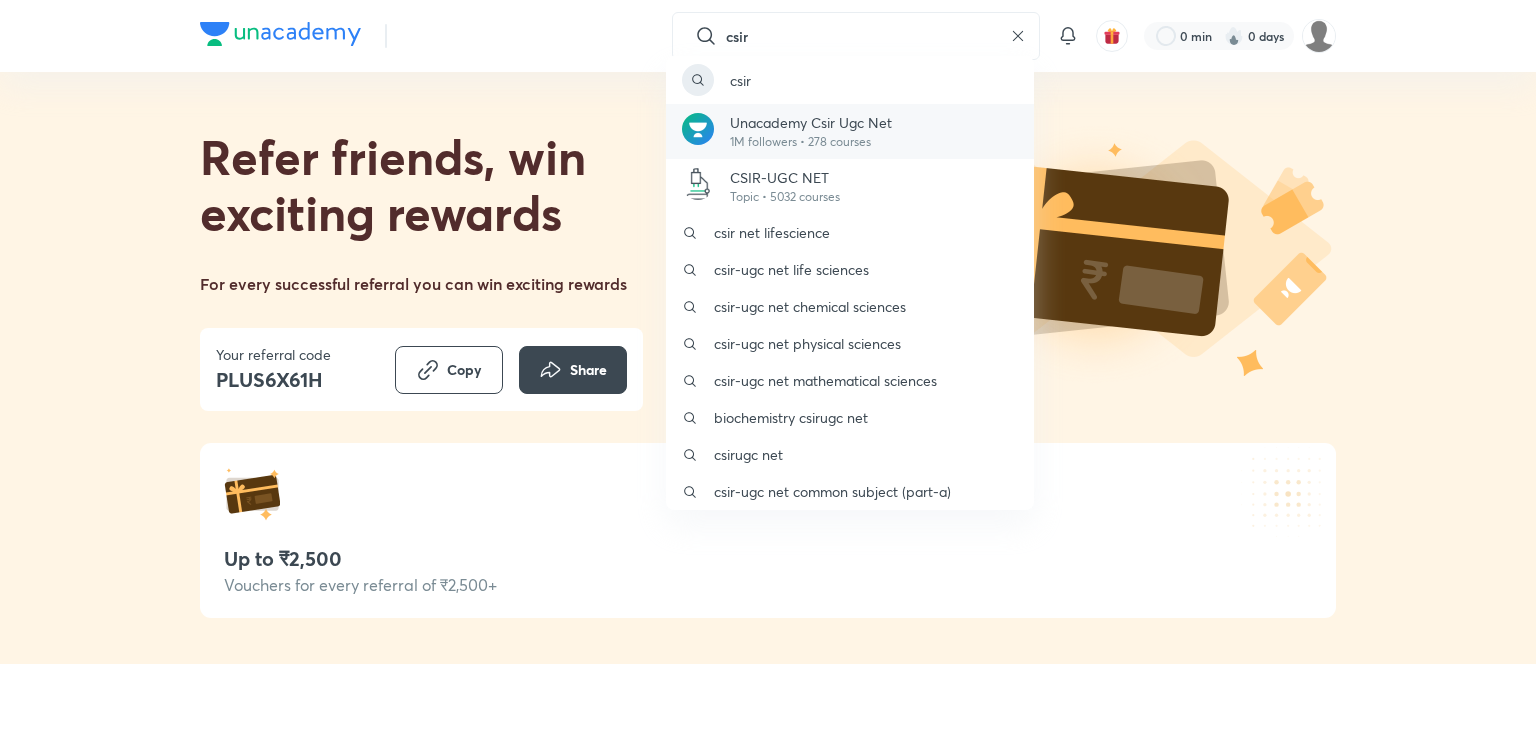 click on "Unacademy Csir Ugc Net" at bounding box center [811, 122] 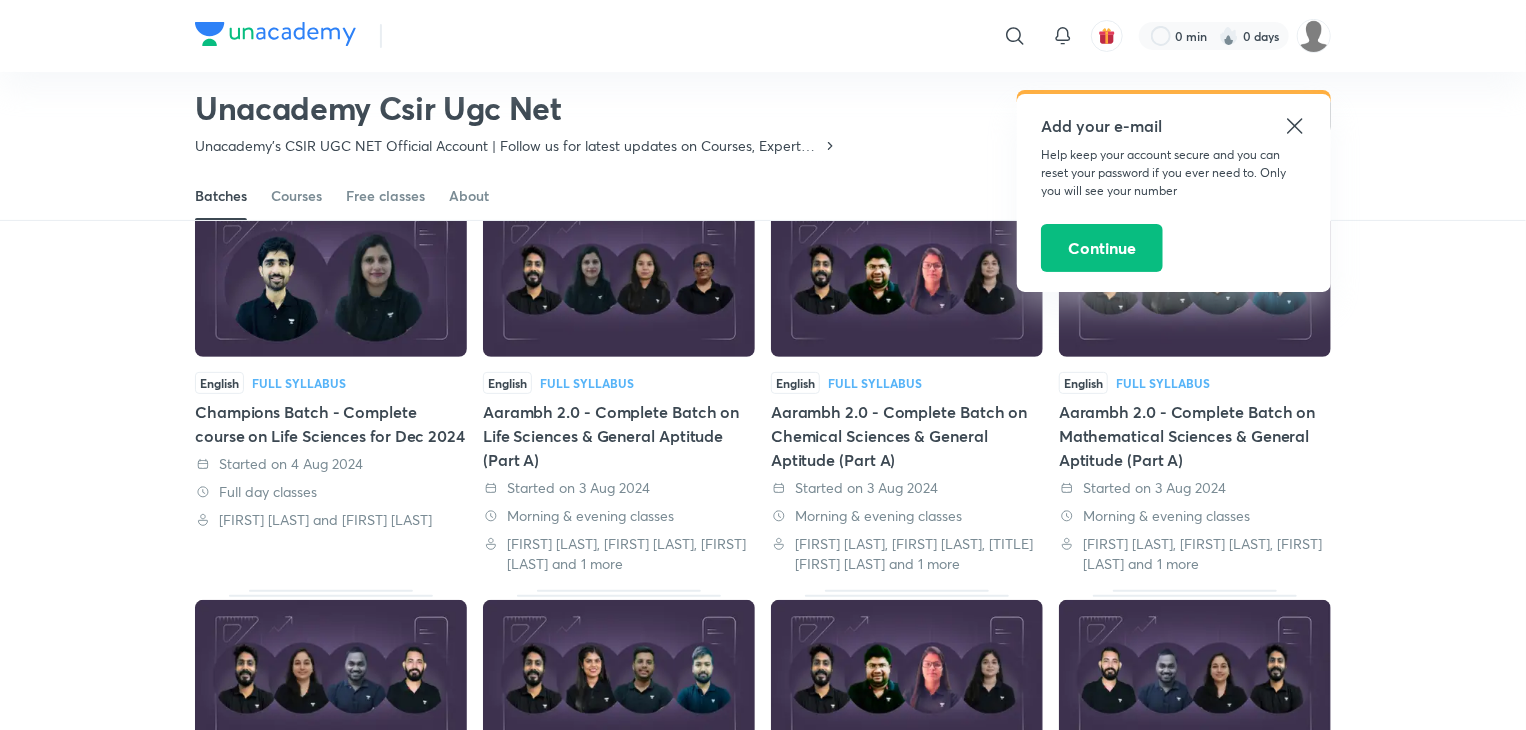 scroll, scrollTop: 0, scrollLeft: 0, axis: both 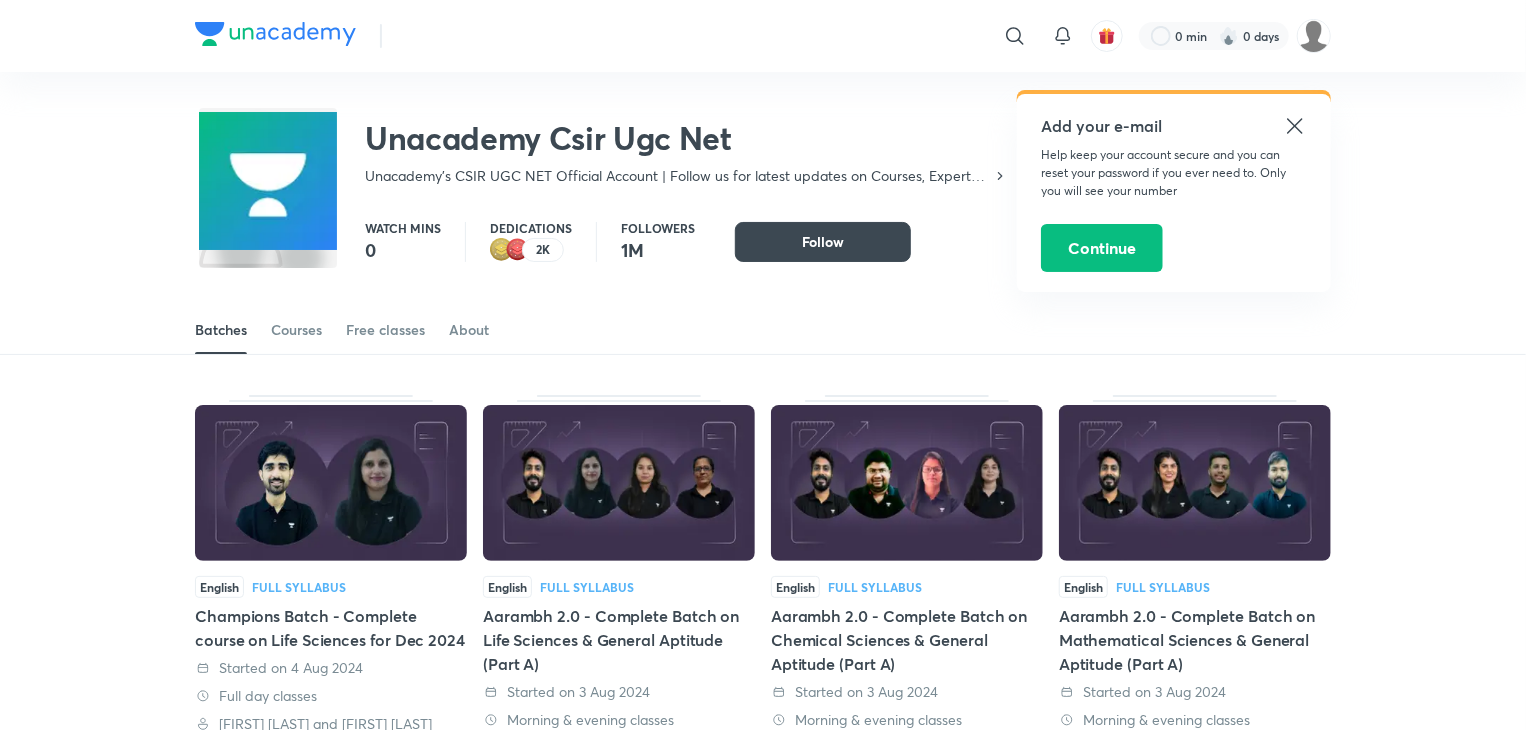 click on "Batches Courses Free classes About" at bounding box center [763, 330] 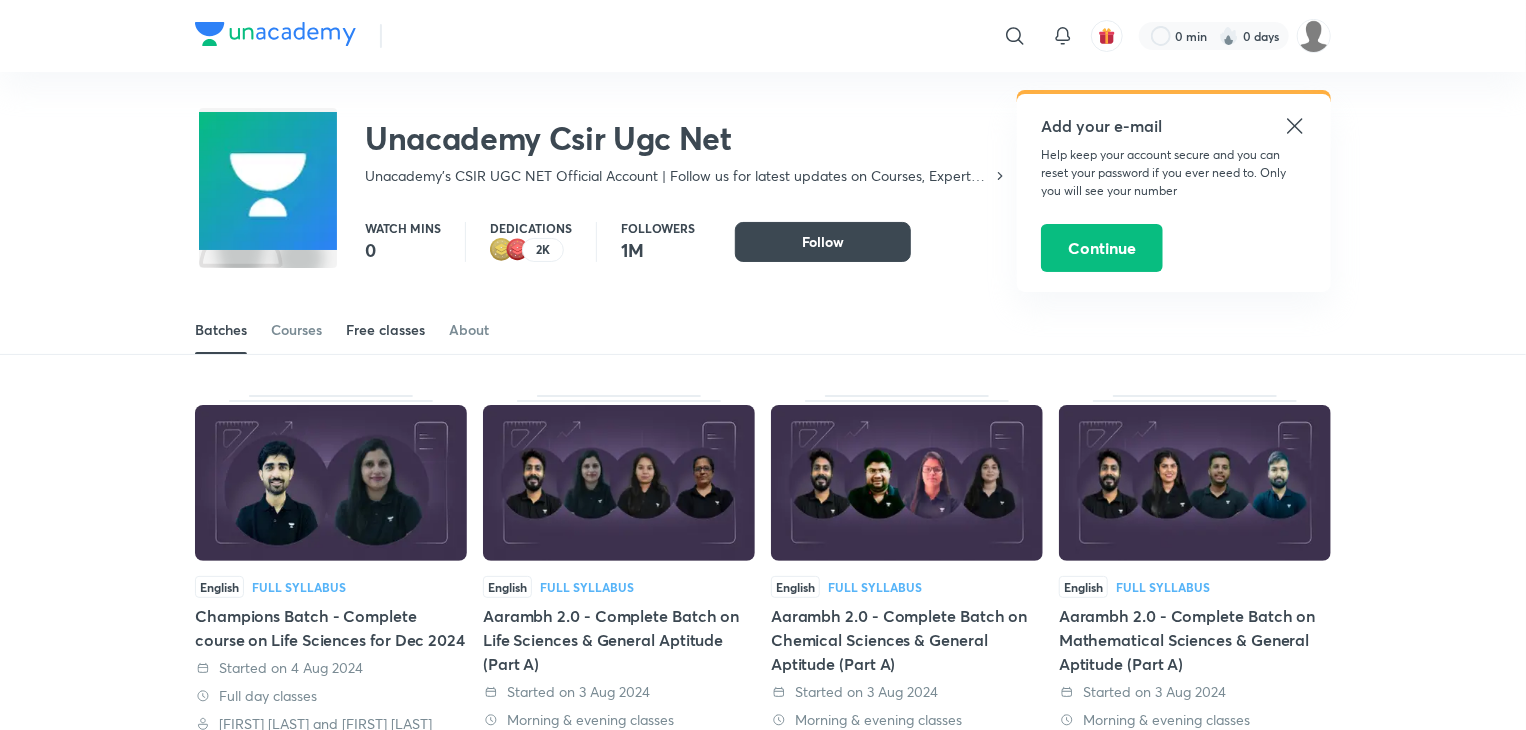 click on "Free classes" at bounding box center (385, 330) 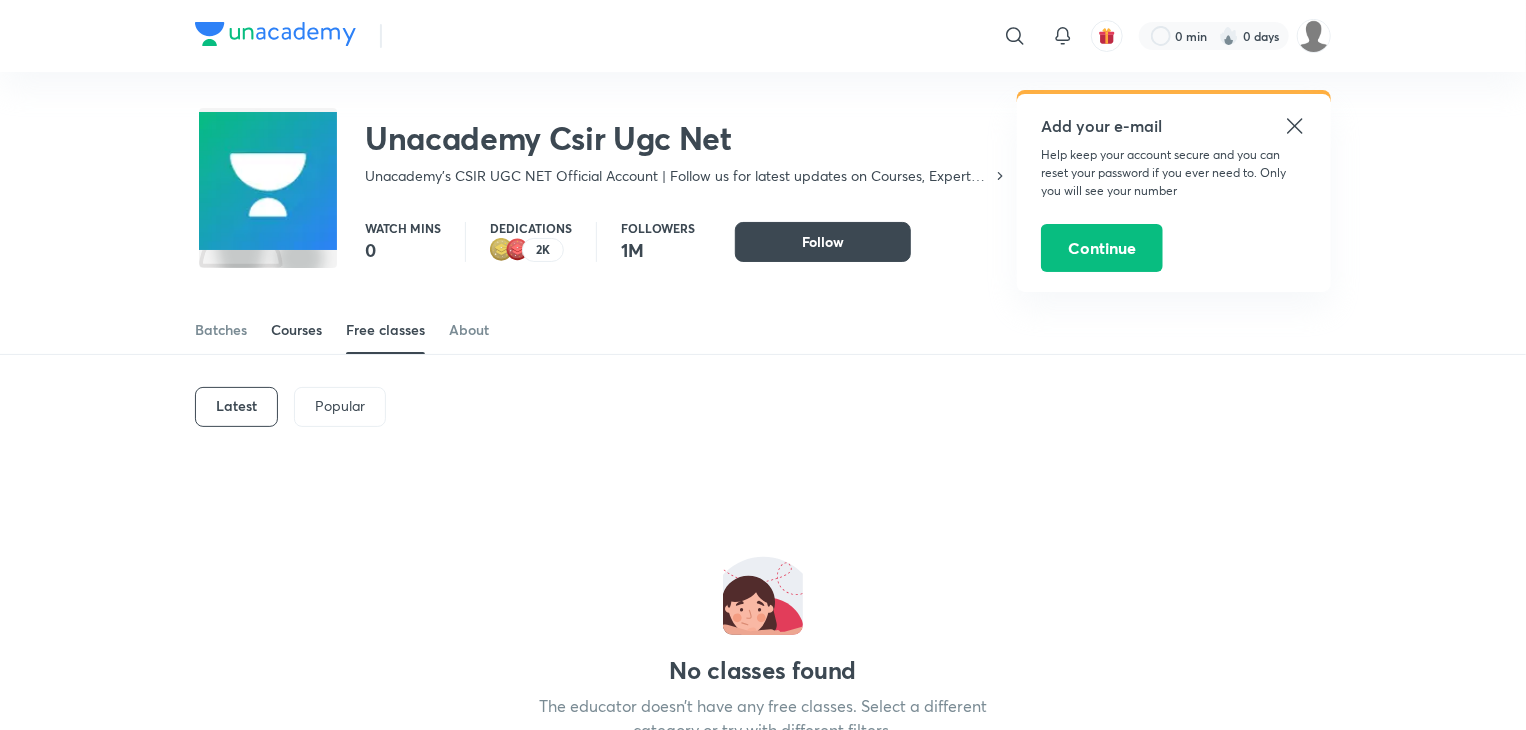 click on "Courses" at bounding box center [296, 330] 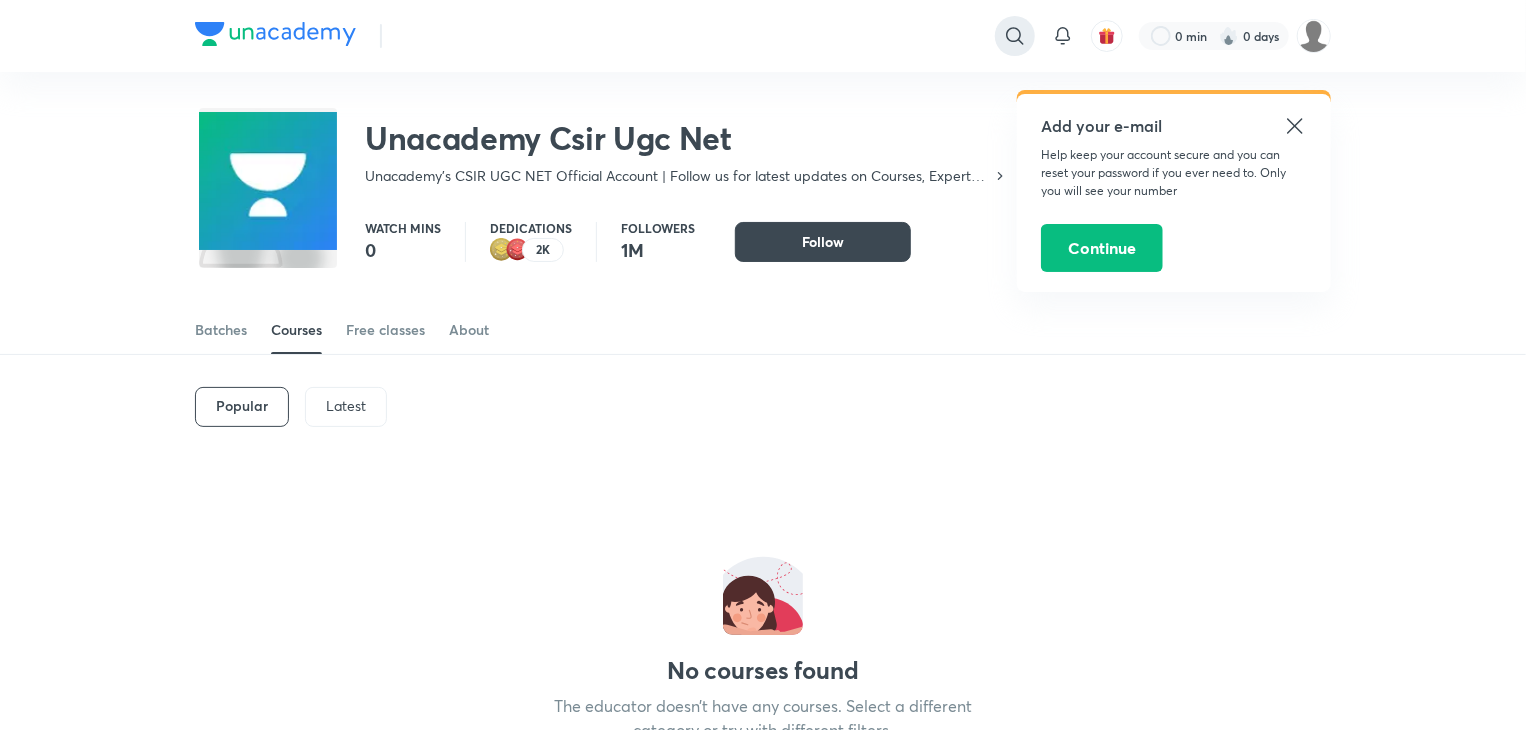 click at bounding box center [1015, 36] 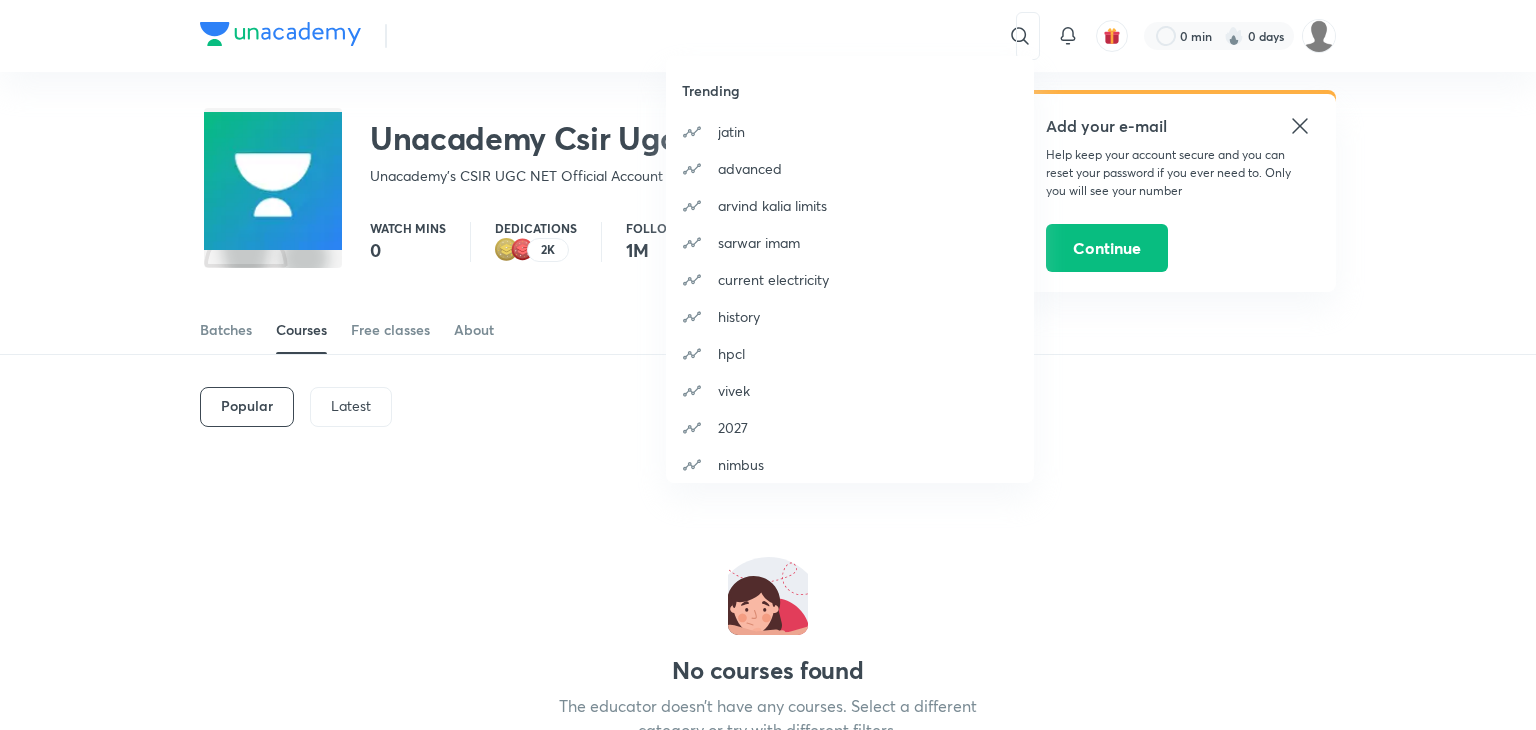 click on "Trending jatin advanced arvind kalia limits sarwar imam current electricity history hpcl vivek 2027 nimbus" at bounding box center [768, 365] 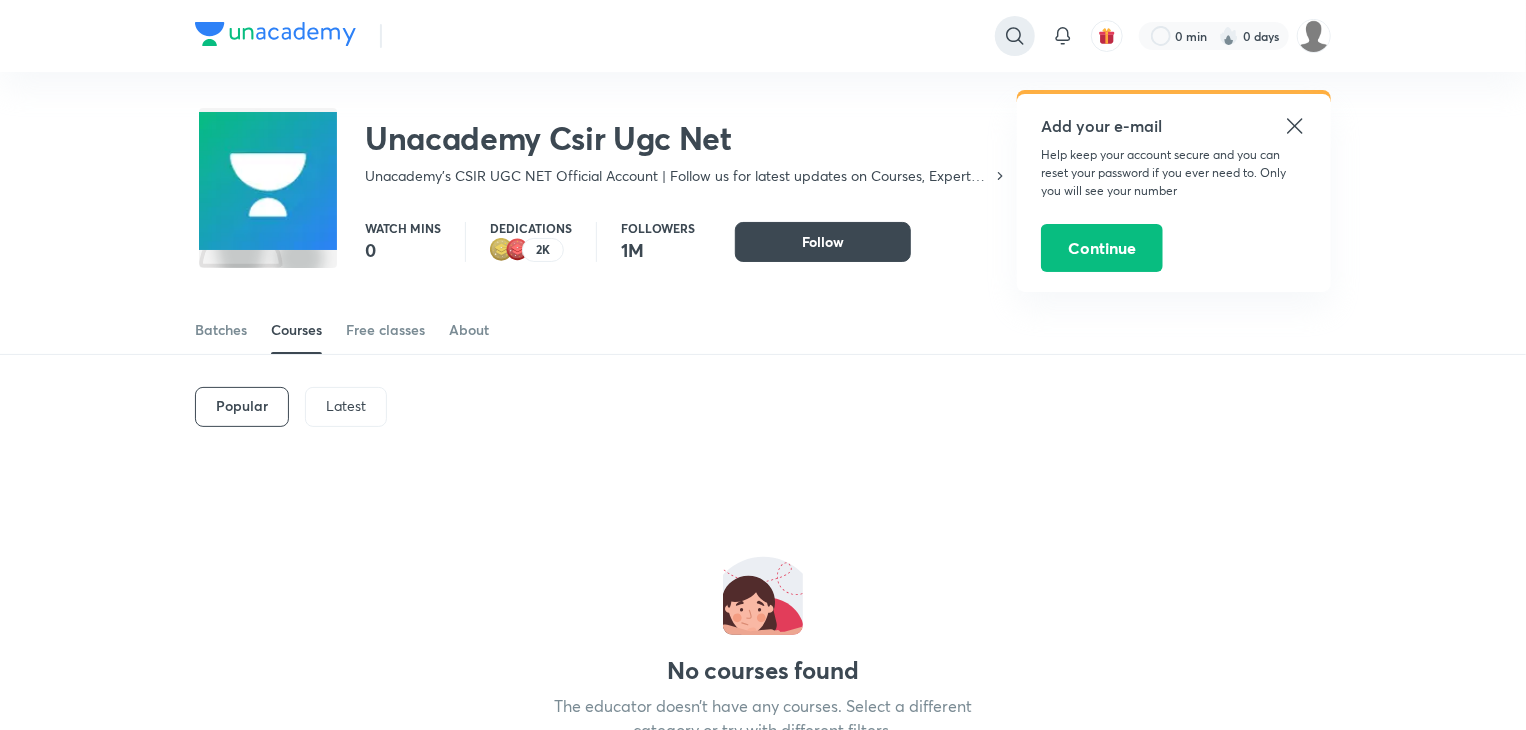 click 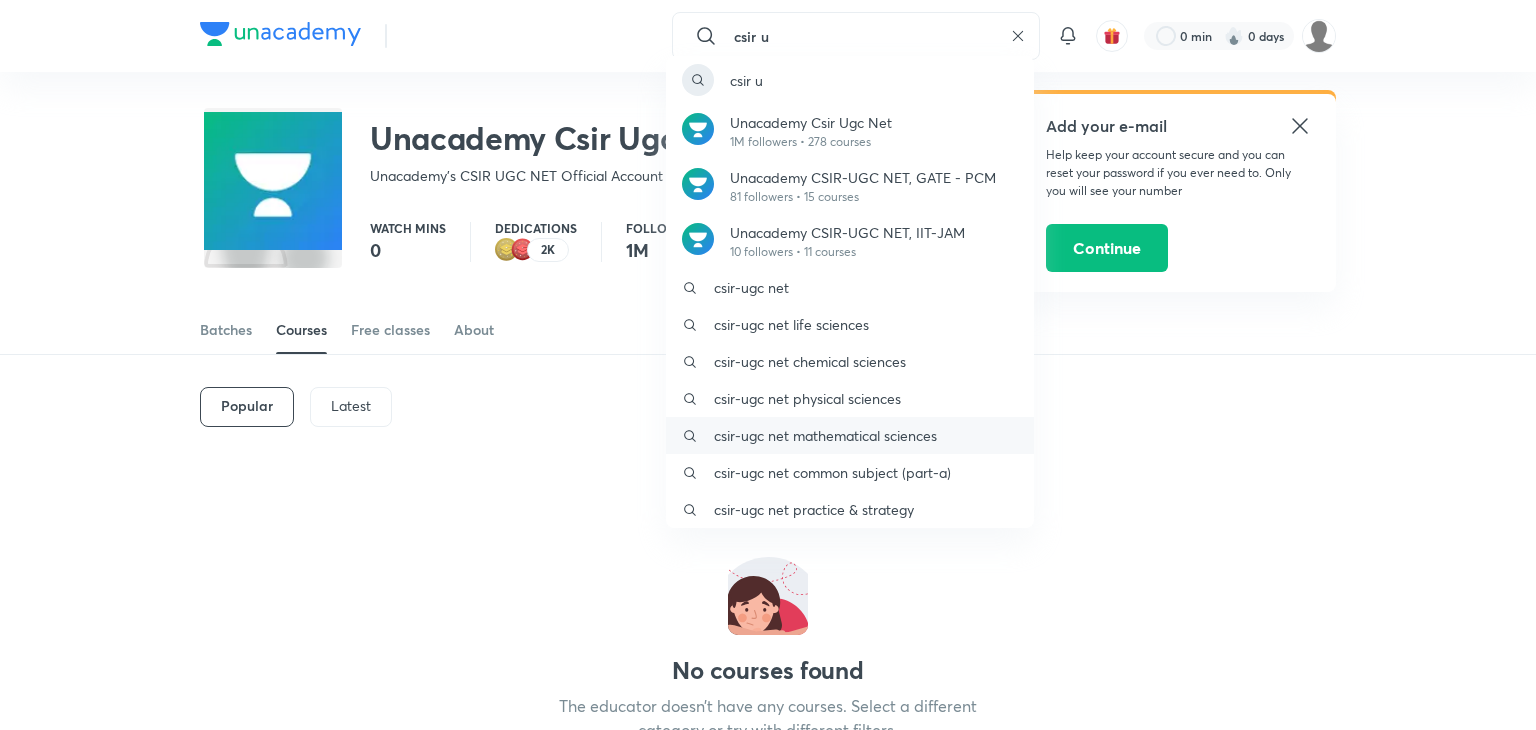 type on "csir u" 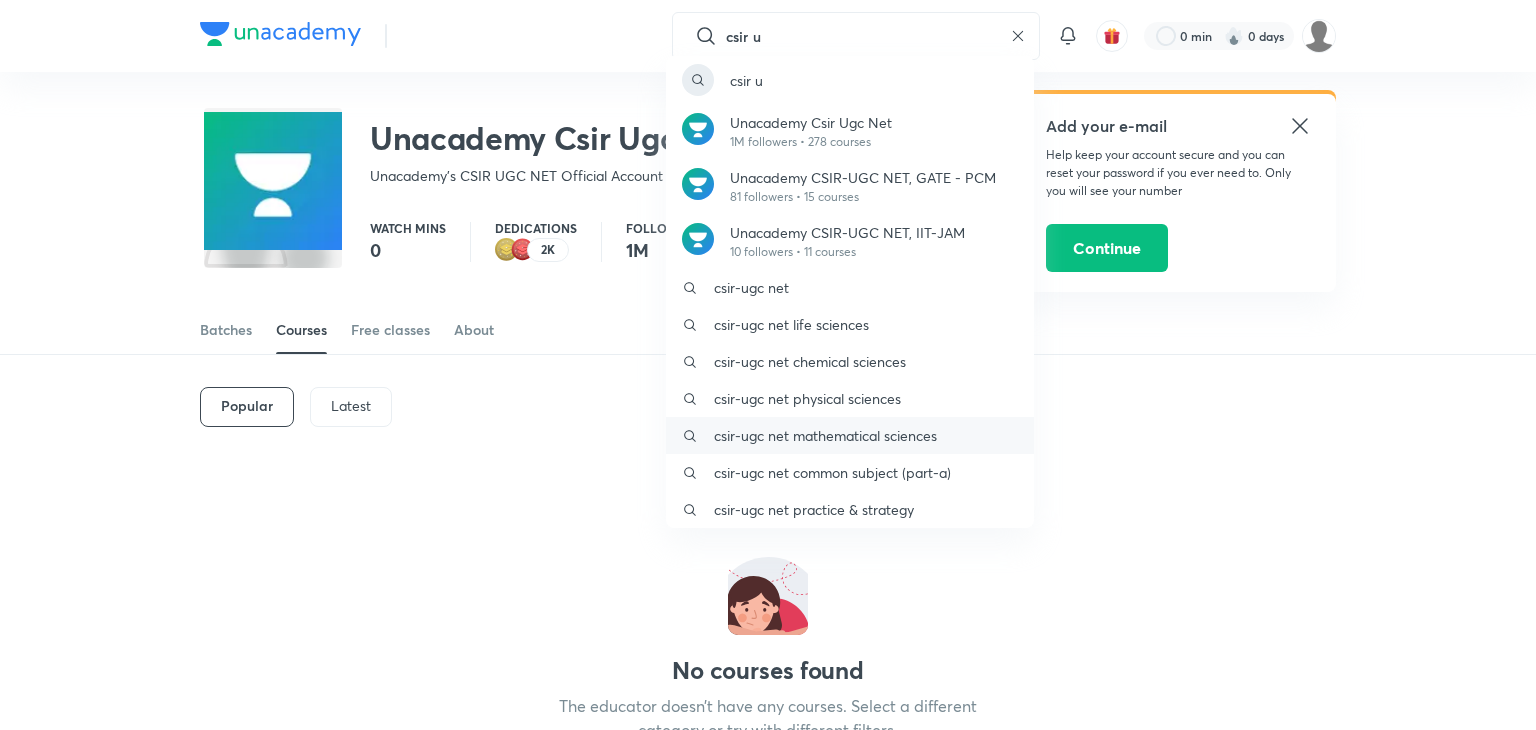 click on "csir-ugc net mathematical sciences" at bounding box center (850, 435) 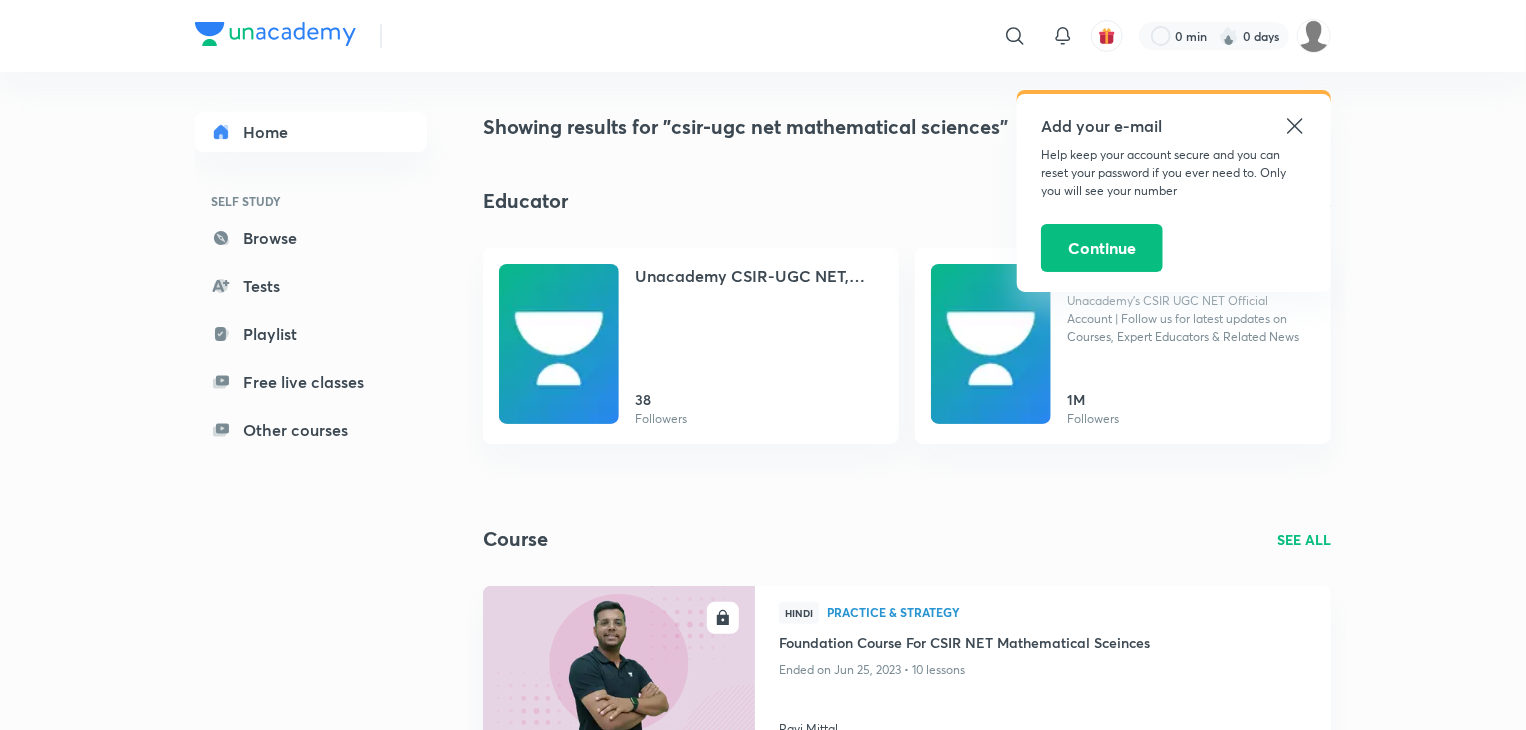 click 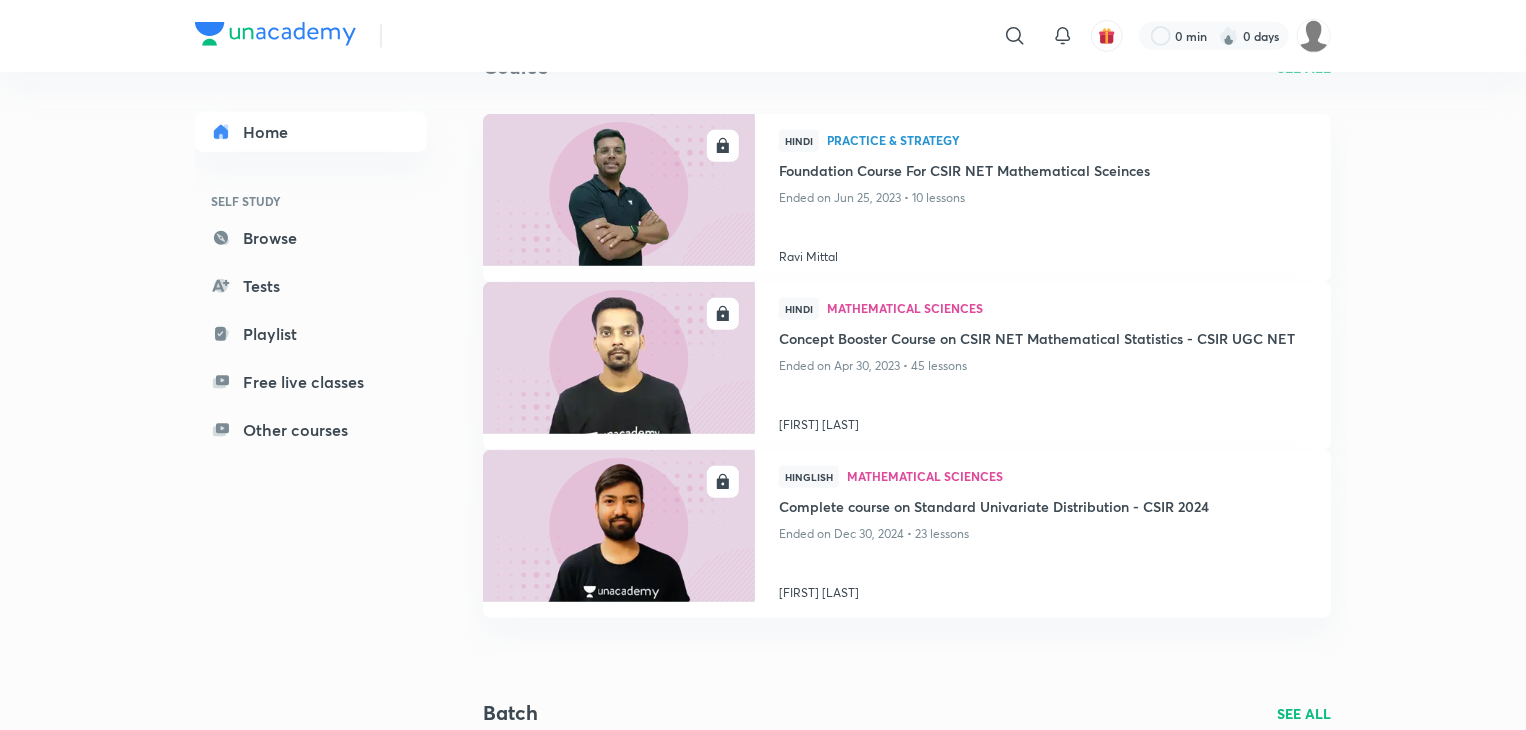 scroll, scrollTop: 476, scrollLeft: 0, axis: vertical 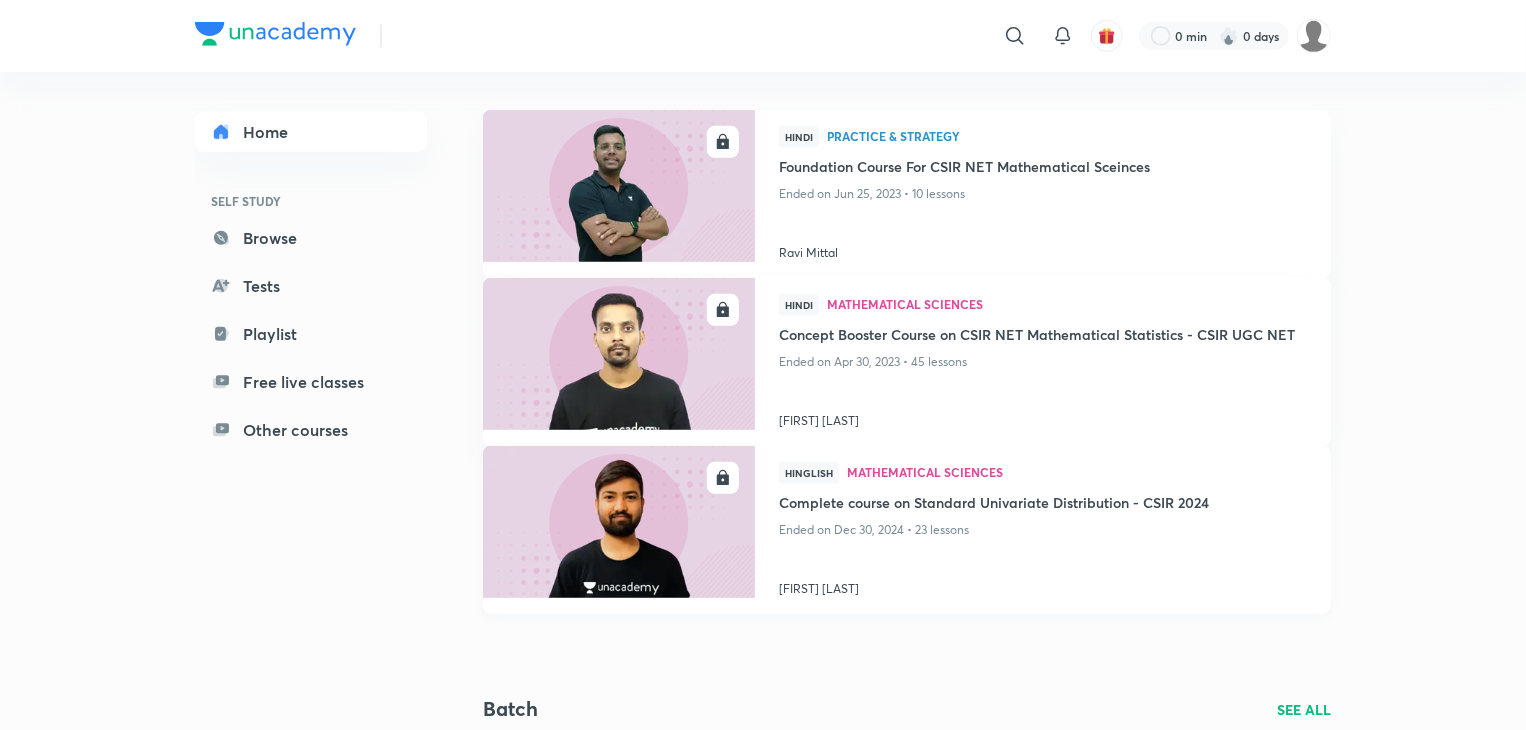 click on "Mathematical Sciences" at bounding box center (1077, 472) 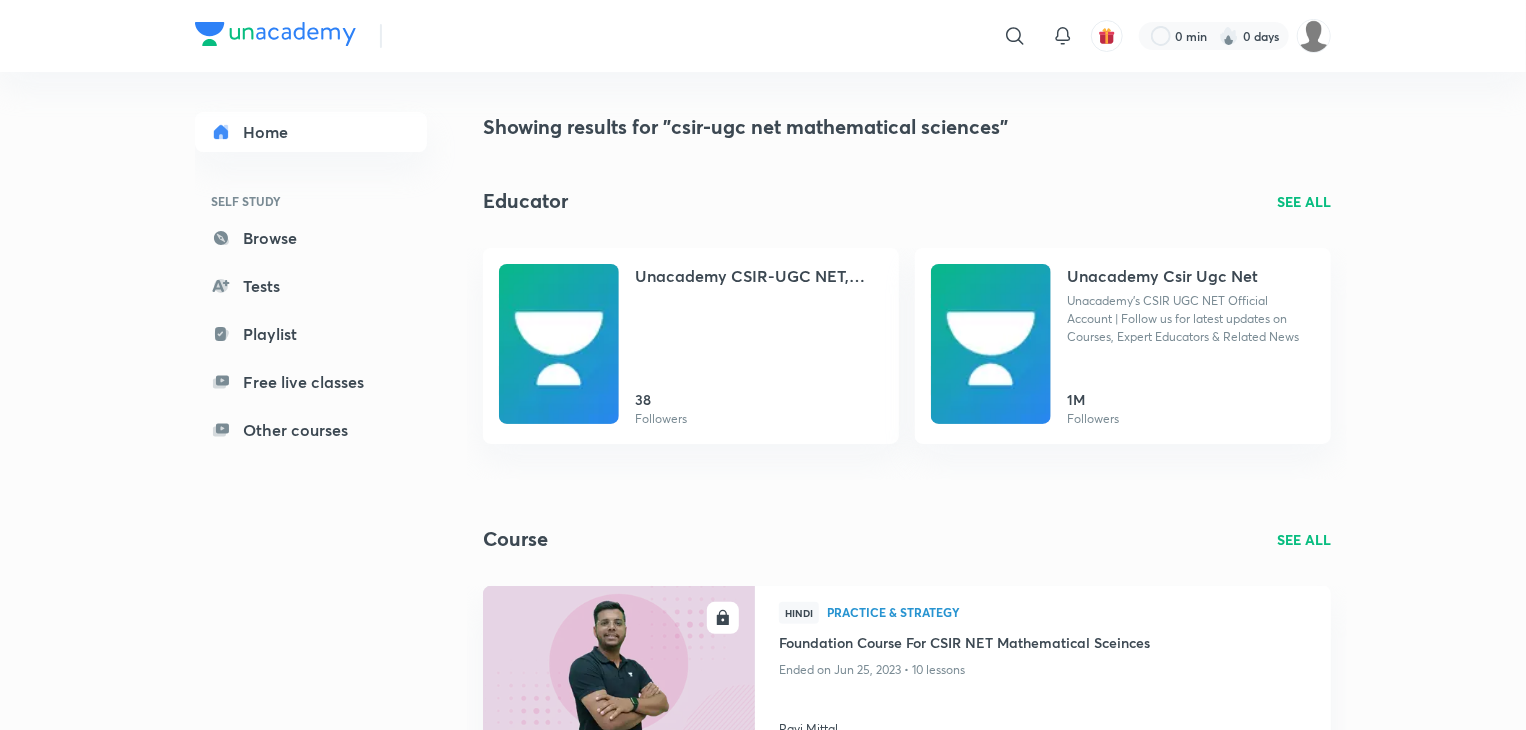 click on "​ 0 min 0 days" at bounding box center (999, 36) 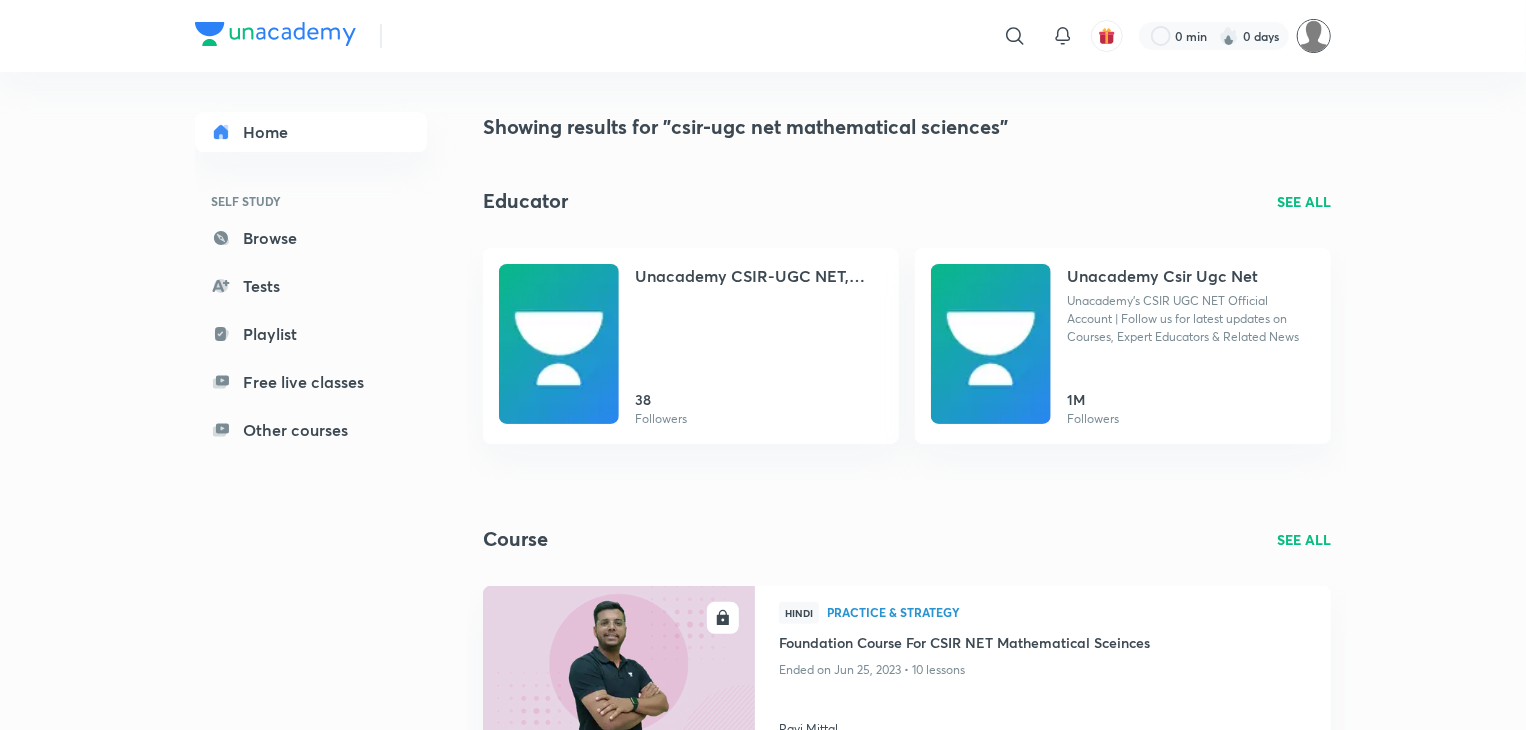 click at bounding box center (1314, 36) 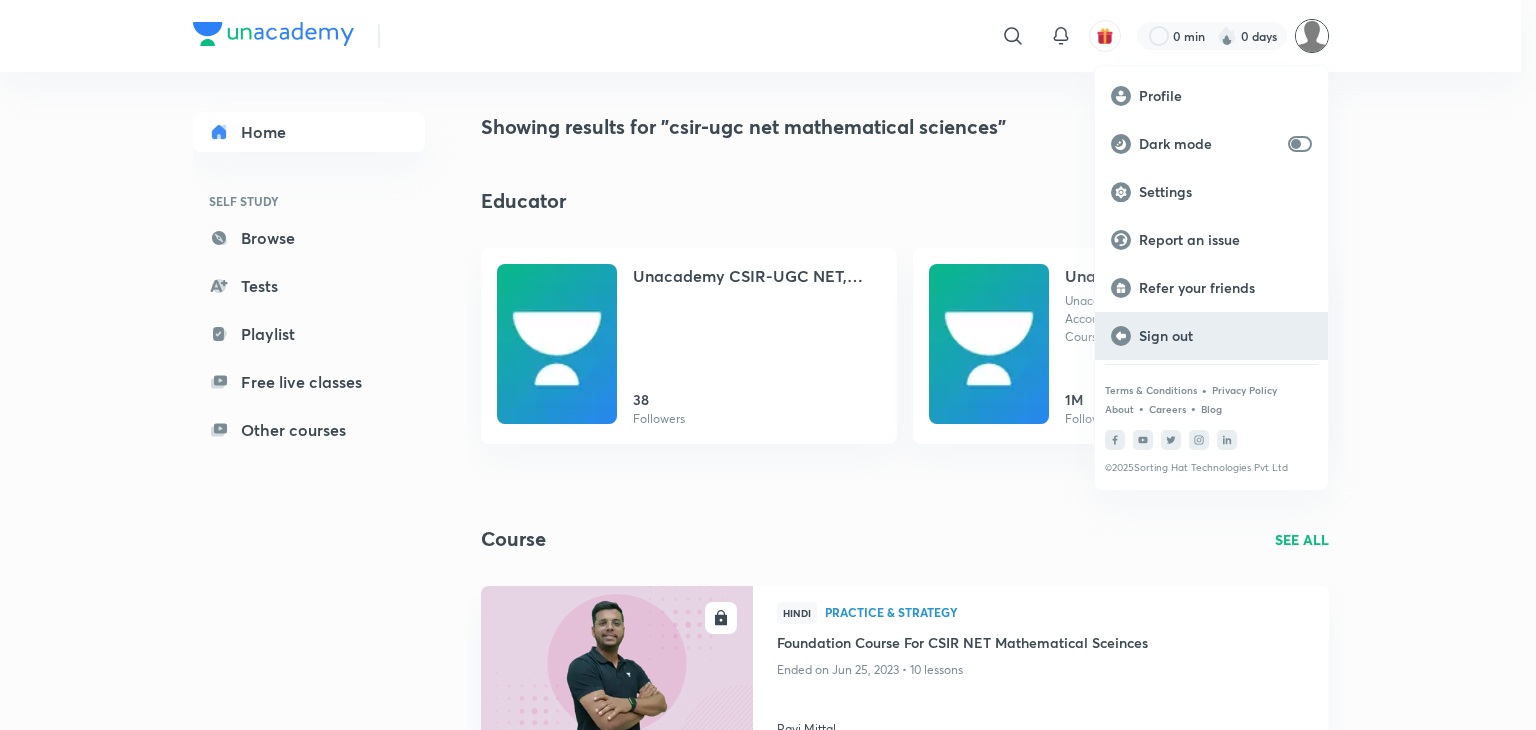 click on "Sign out" at bounding box center [1211, 336] 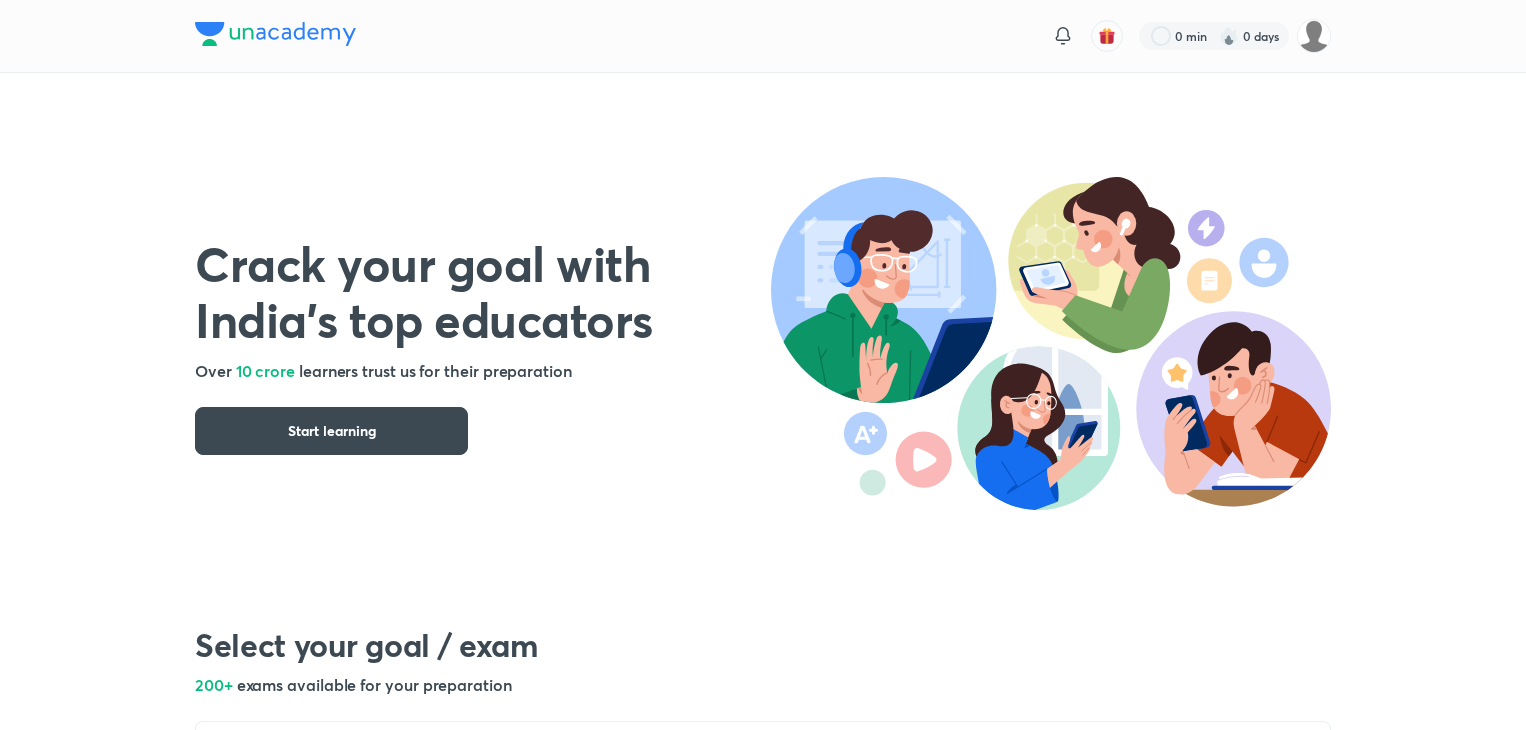 scroll, scrollTop: 0, scrollLeft: 0, axis: both 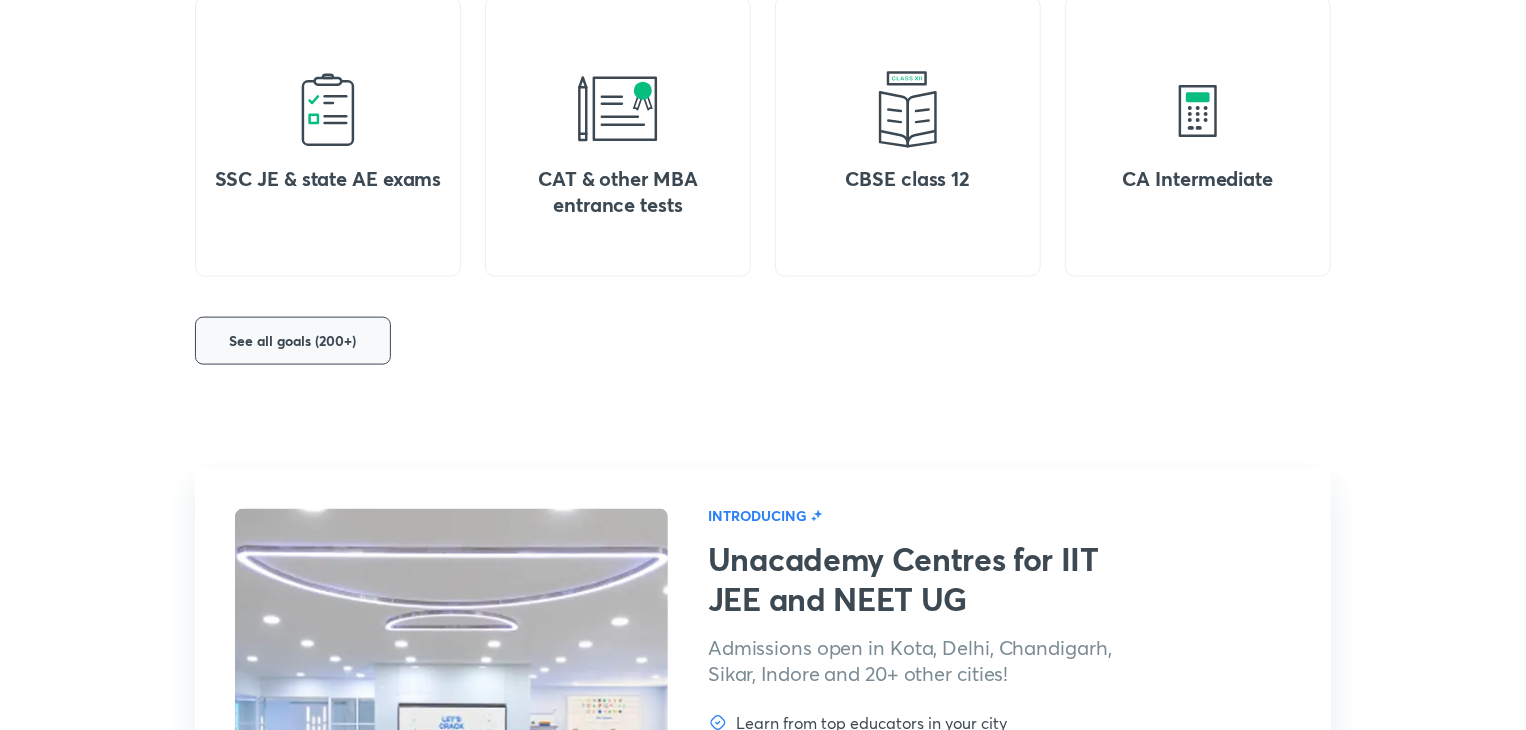 click on "See all goals (200+)" at bounding box center (293, 341) 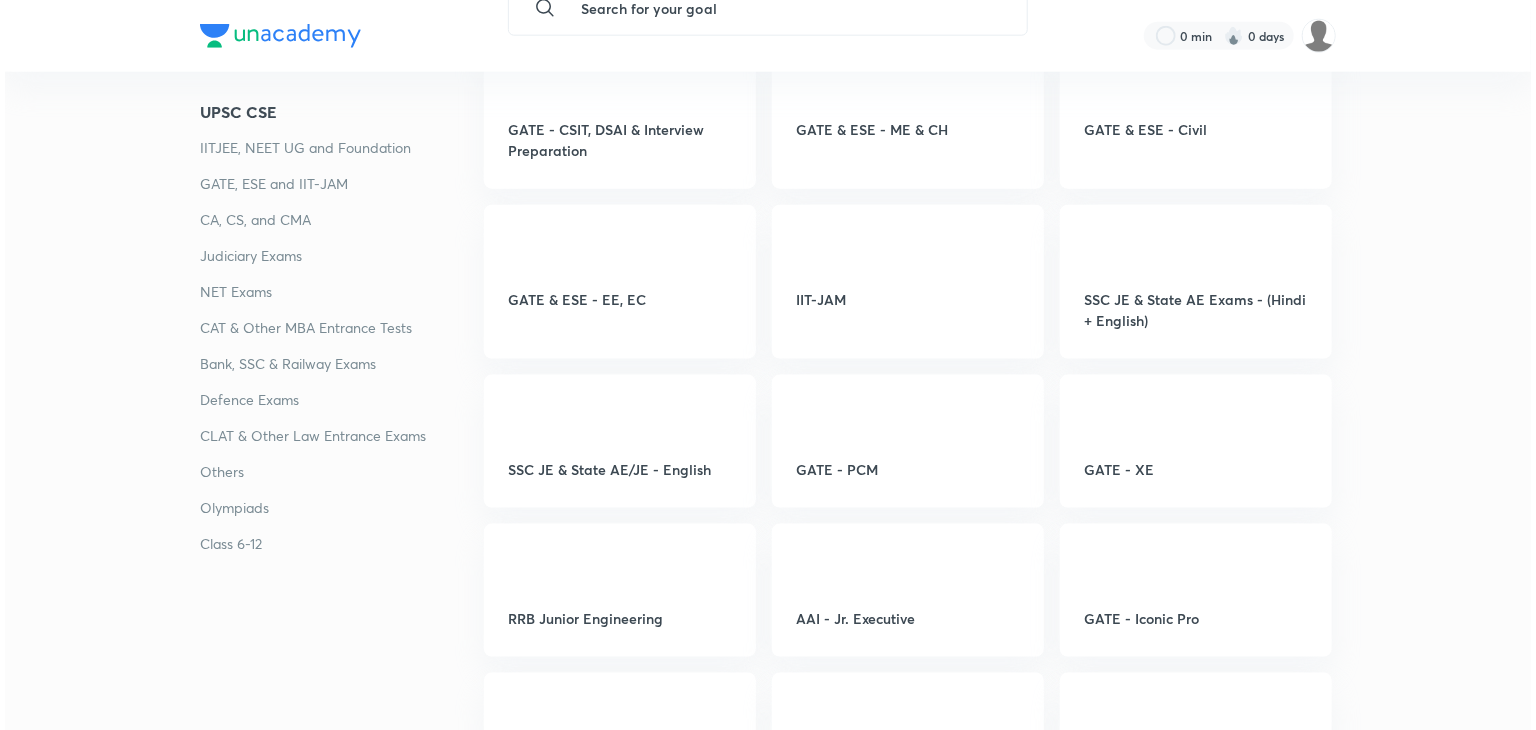 scroll, scrollTop: 0, scrollLeft: 0, axis: both 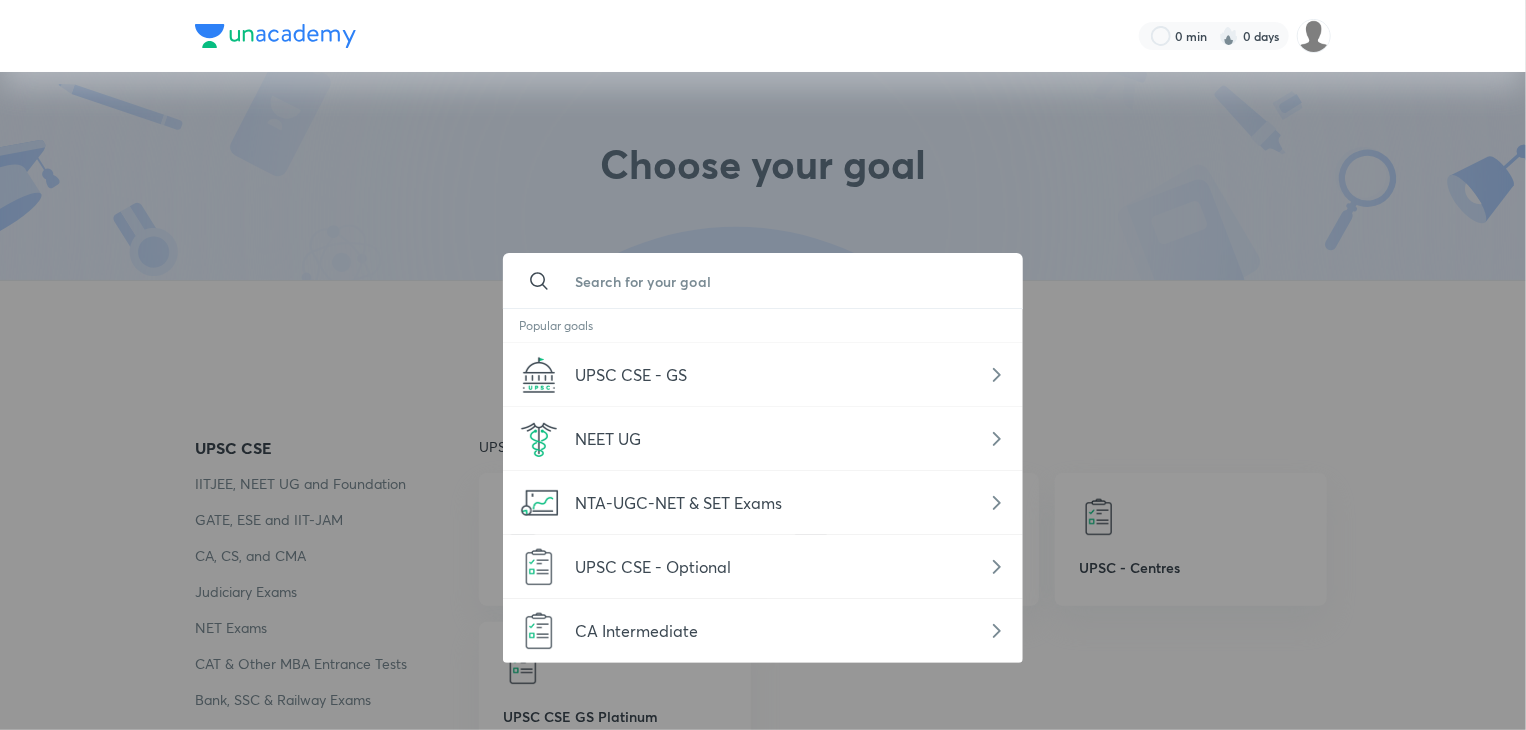 click at bounding box center (783, 281) 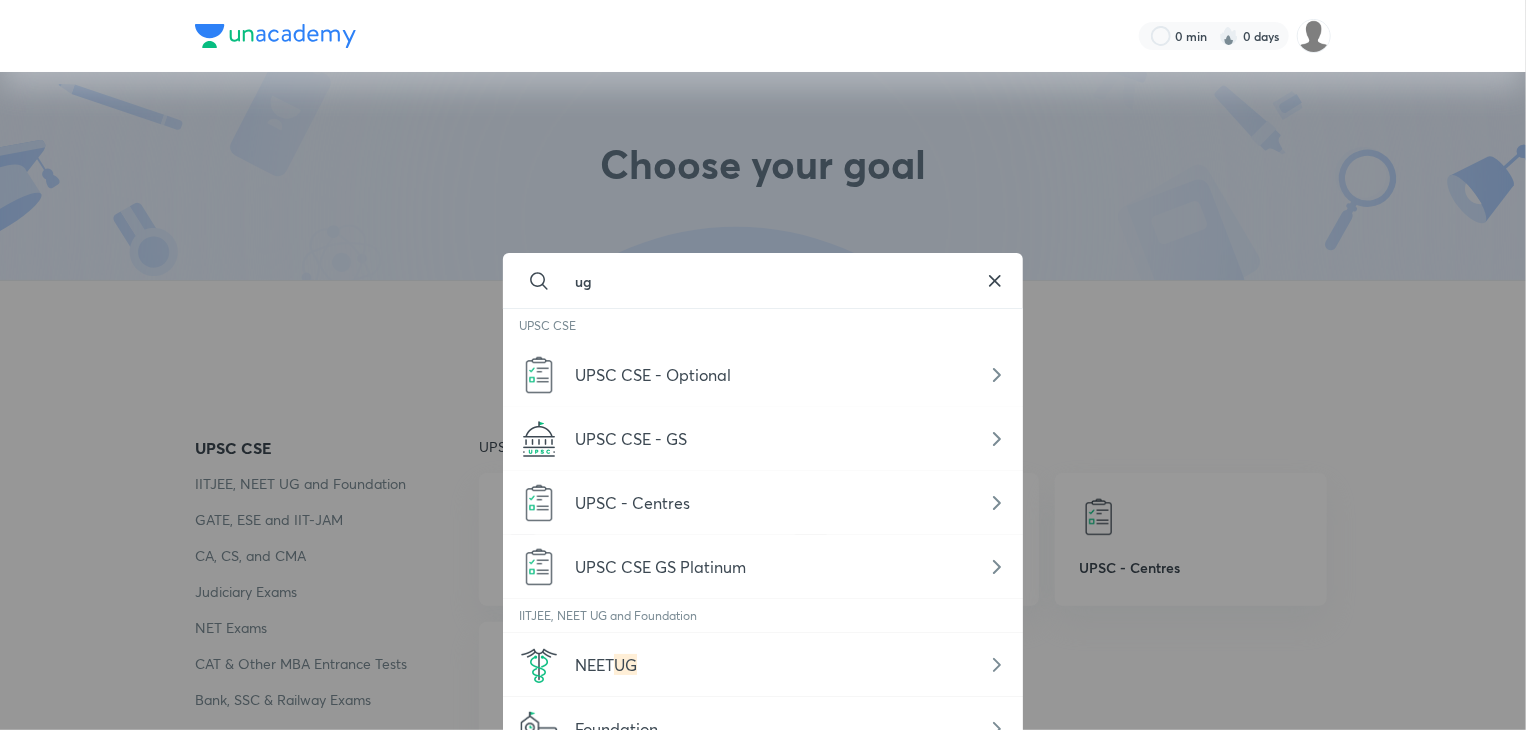 type on "u" 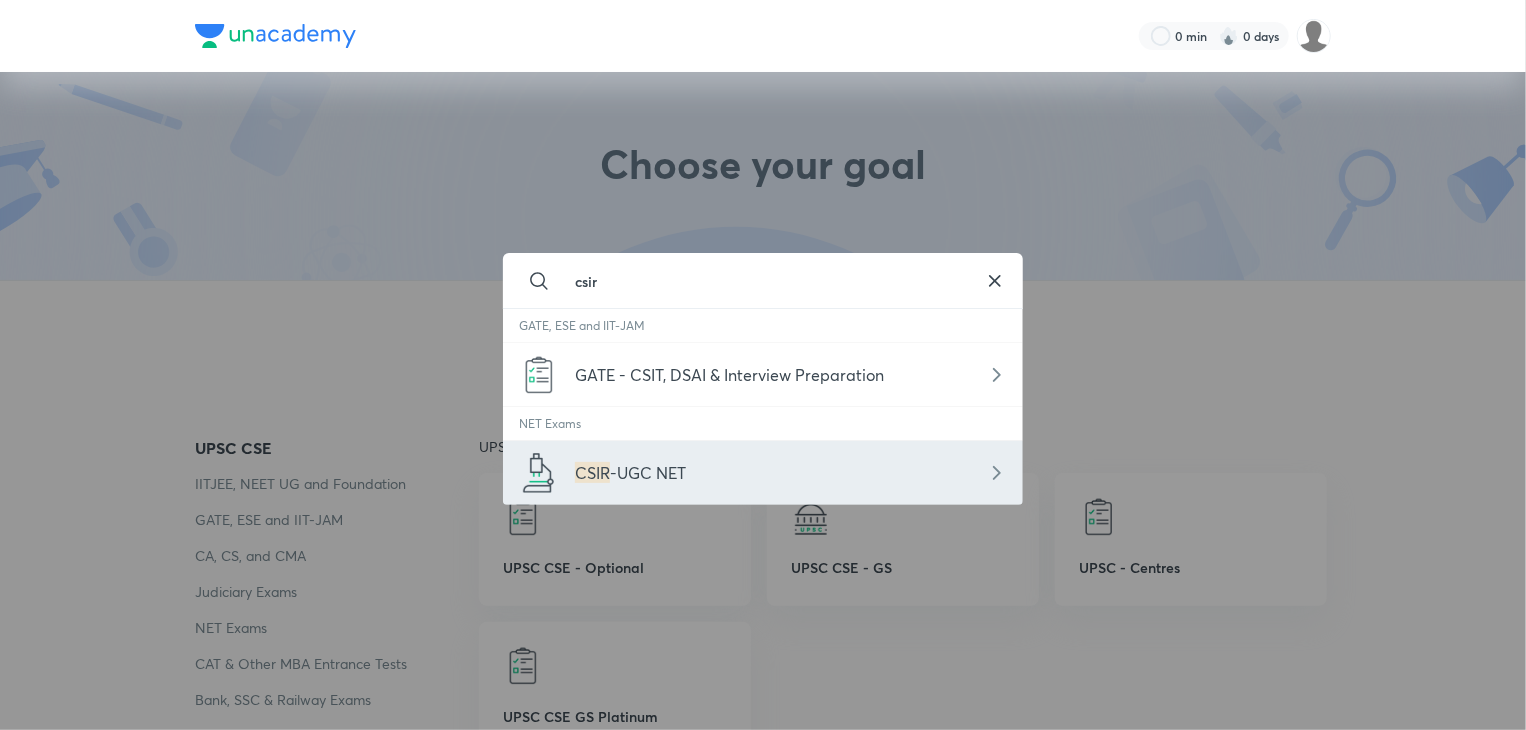 click 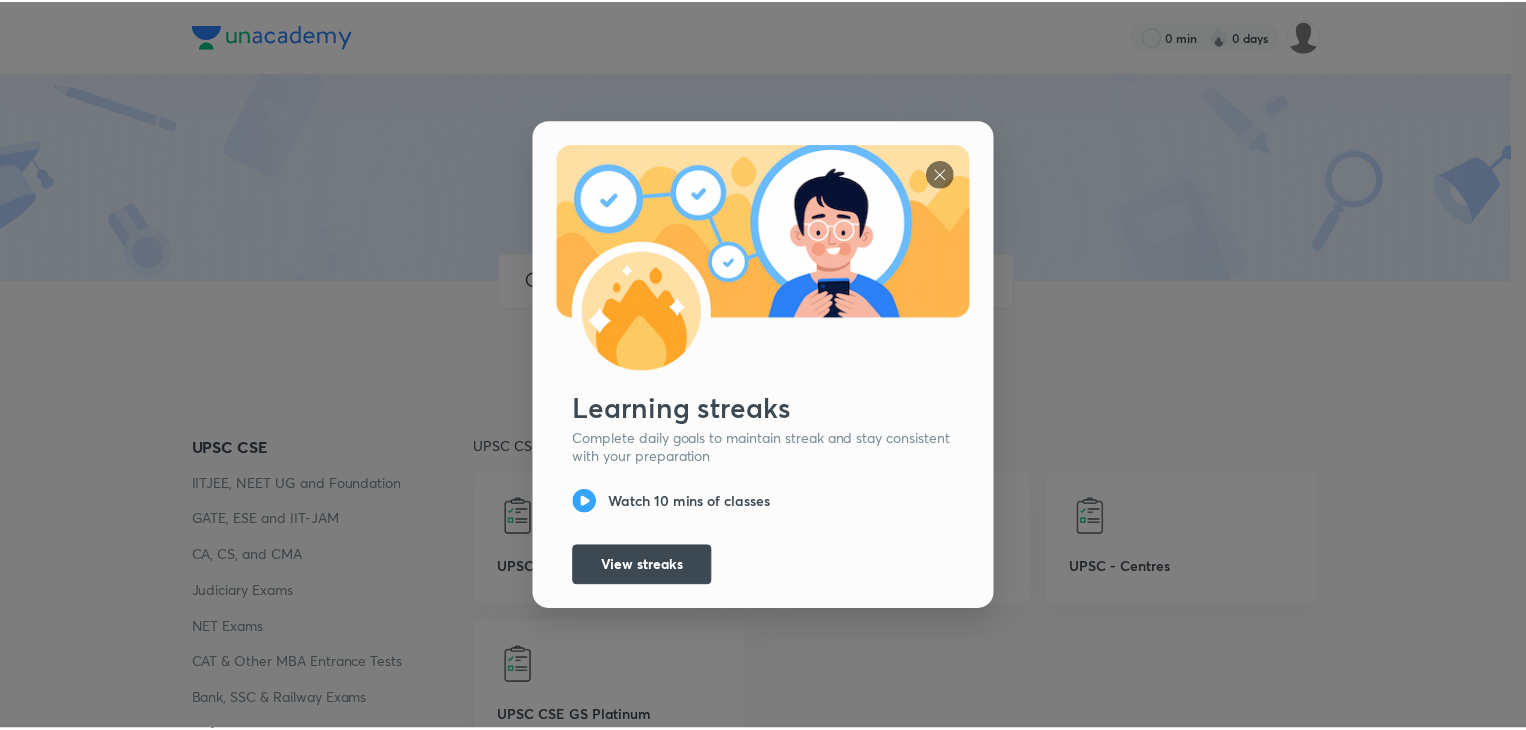 scroll, scrollTop: 0, scrollLeft: 0, axis: both 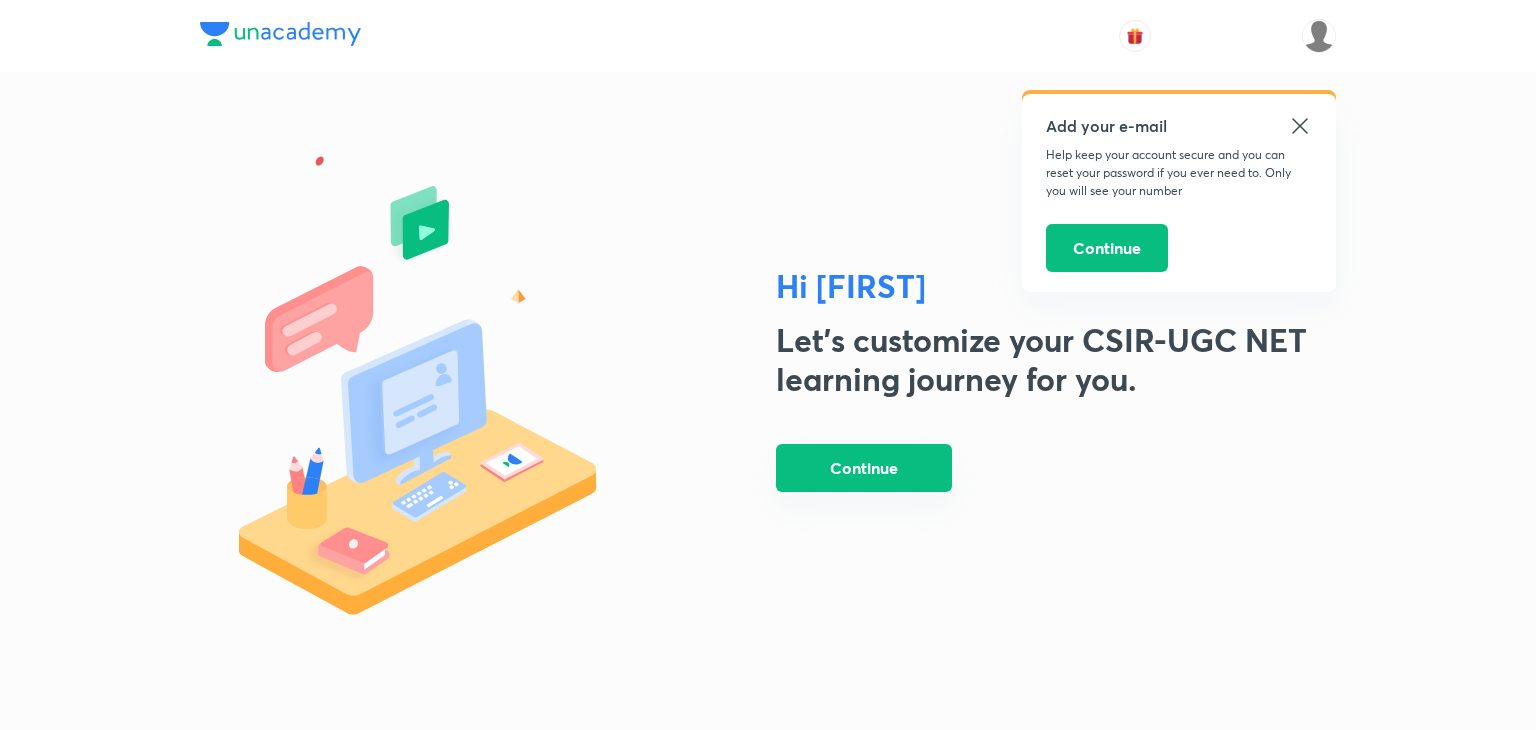 click on "Continue" at bounding box center (864, 468) 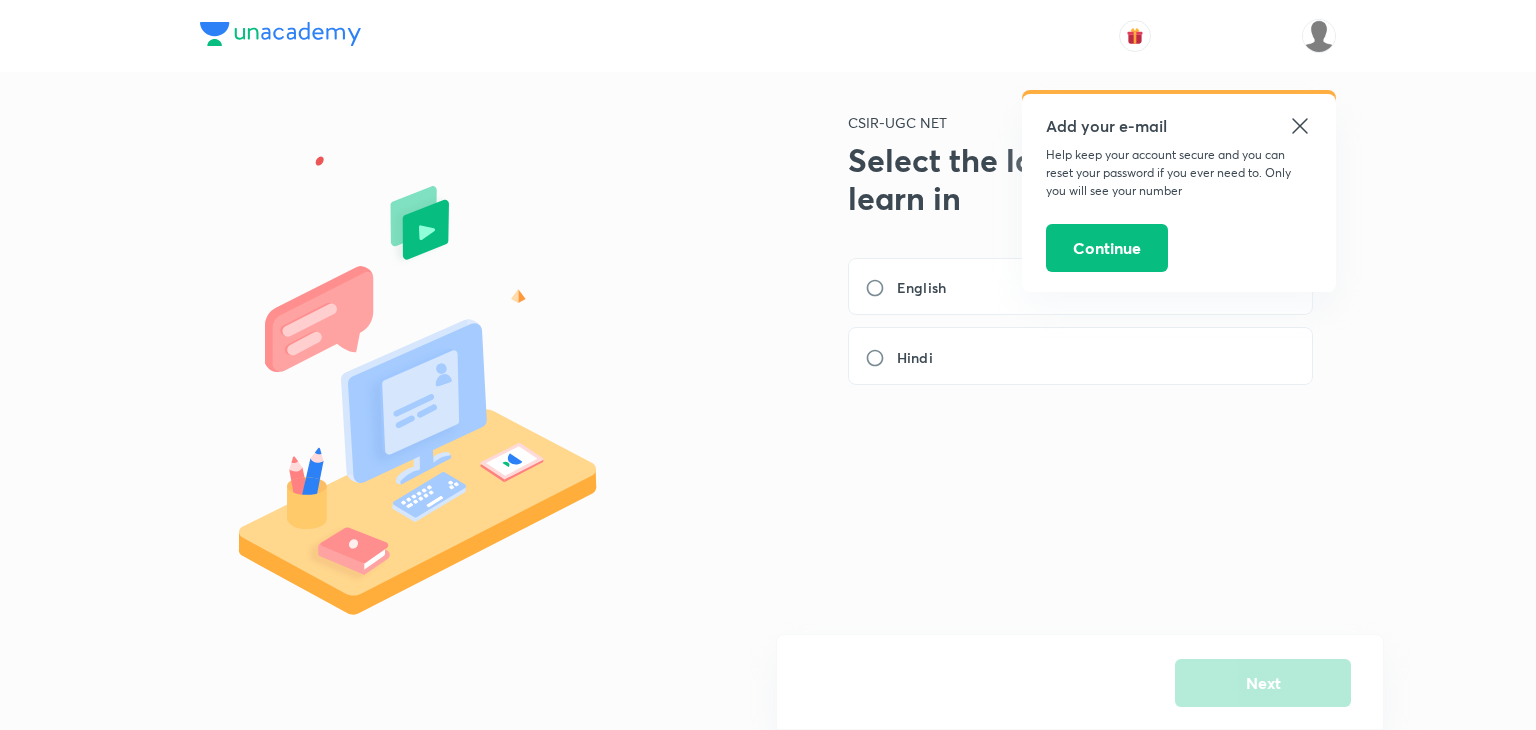 click 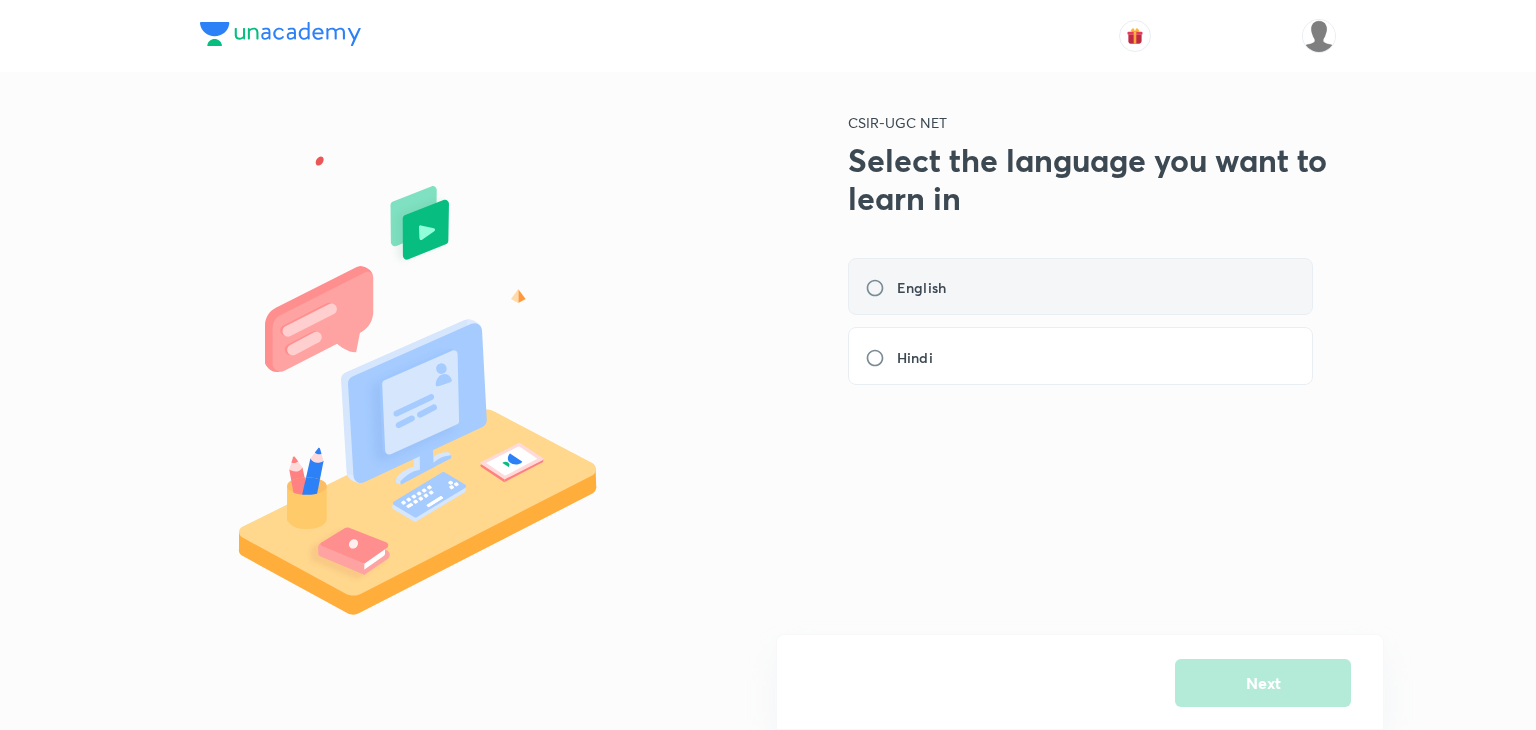 click on "English" at bounding box center (921, 287) 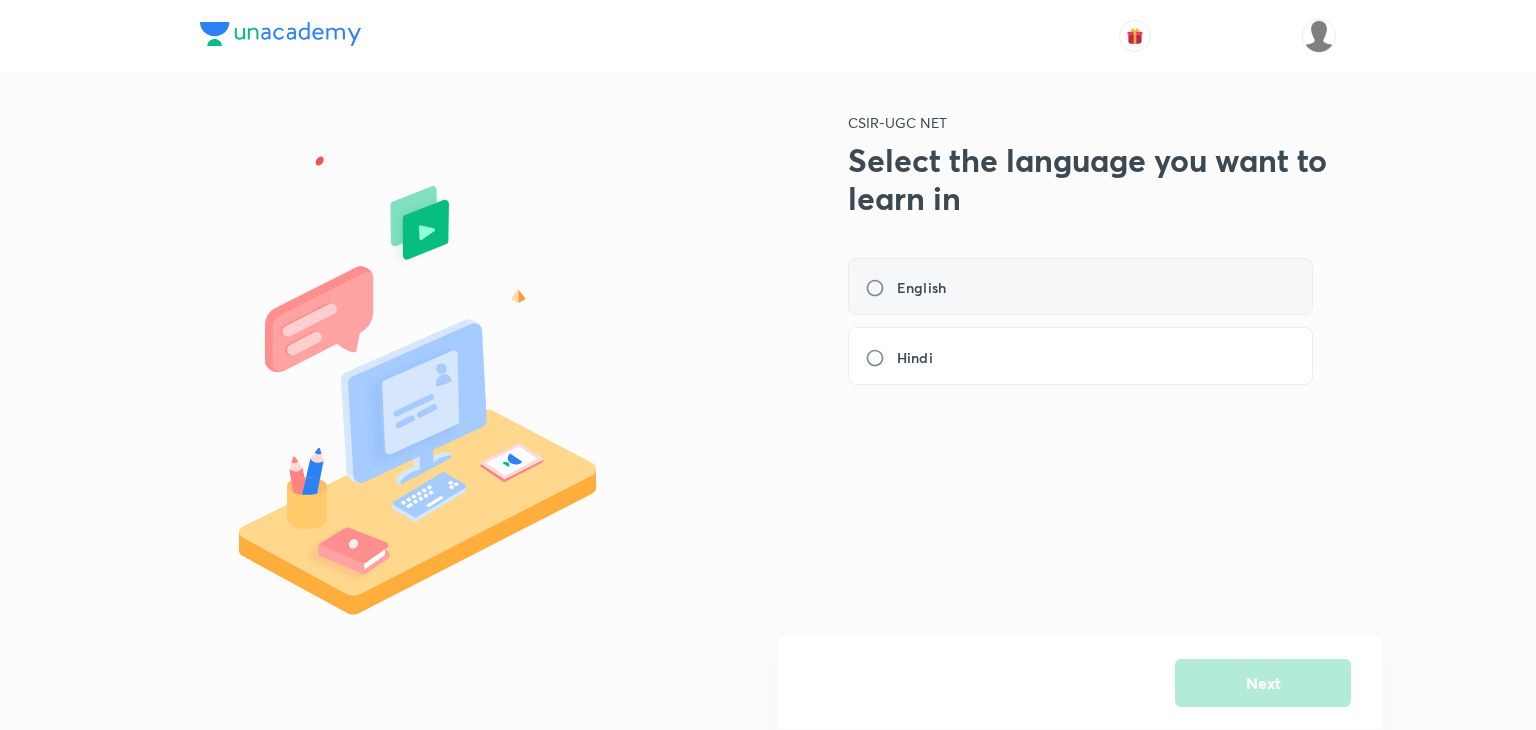 radio on "true" 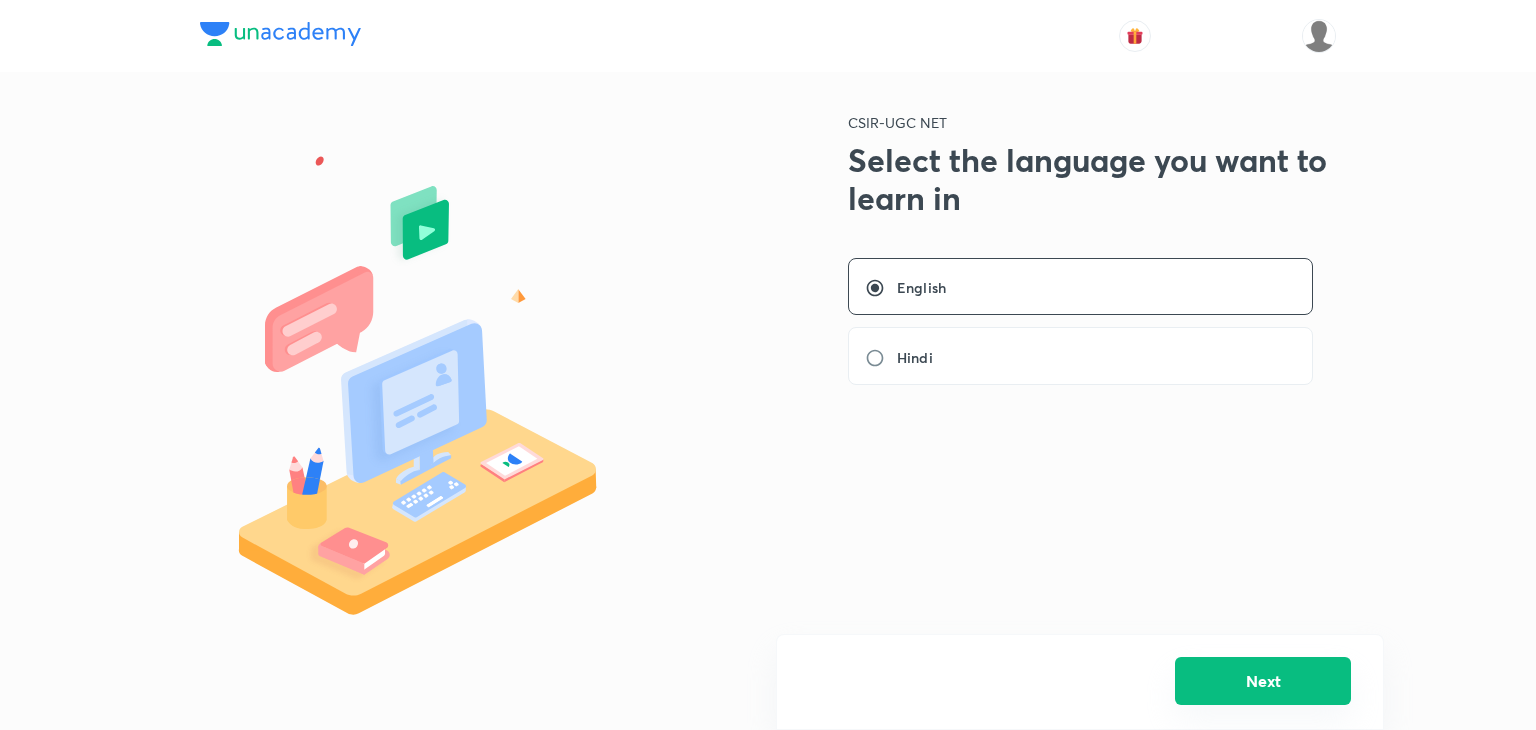 click on "Next" at bounding box center (1263, 681) 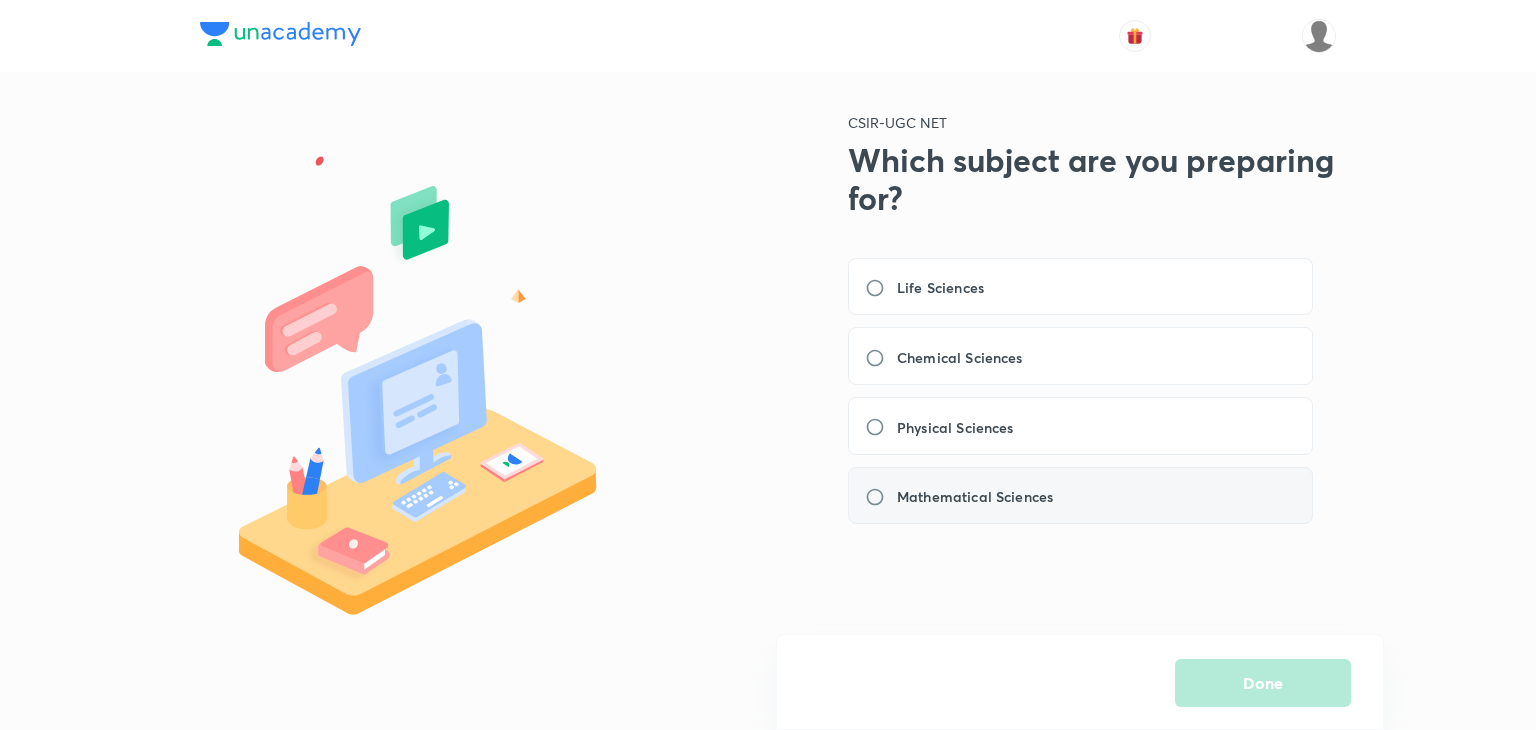 click on "Mathematical Sciences" at bounding box center (1080, 496) 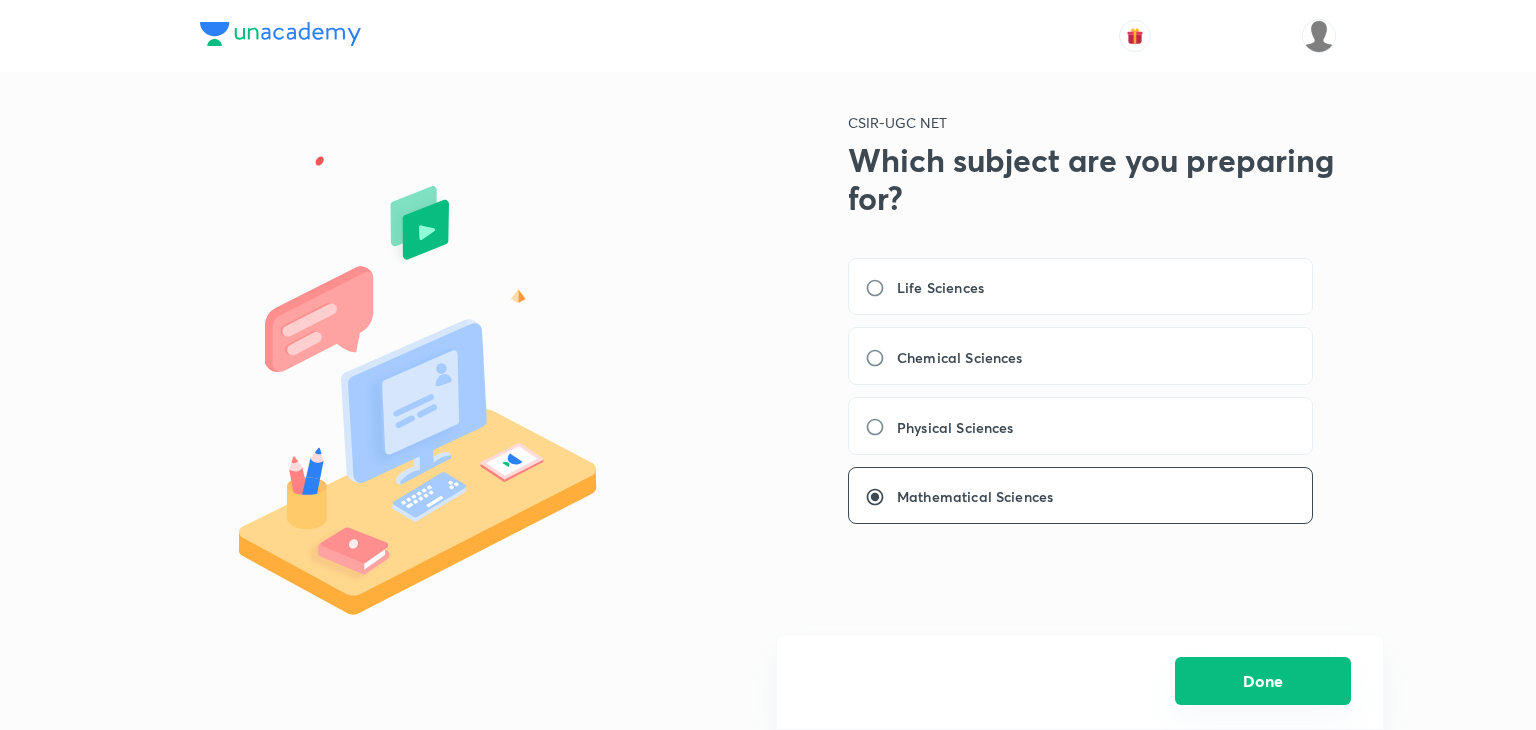 click on "Done" at bounding box center [1263, 681] 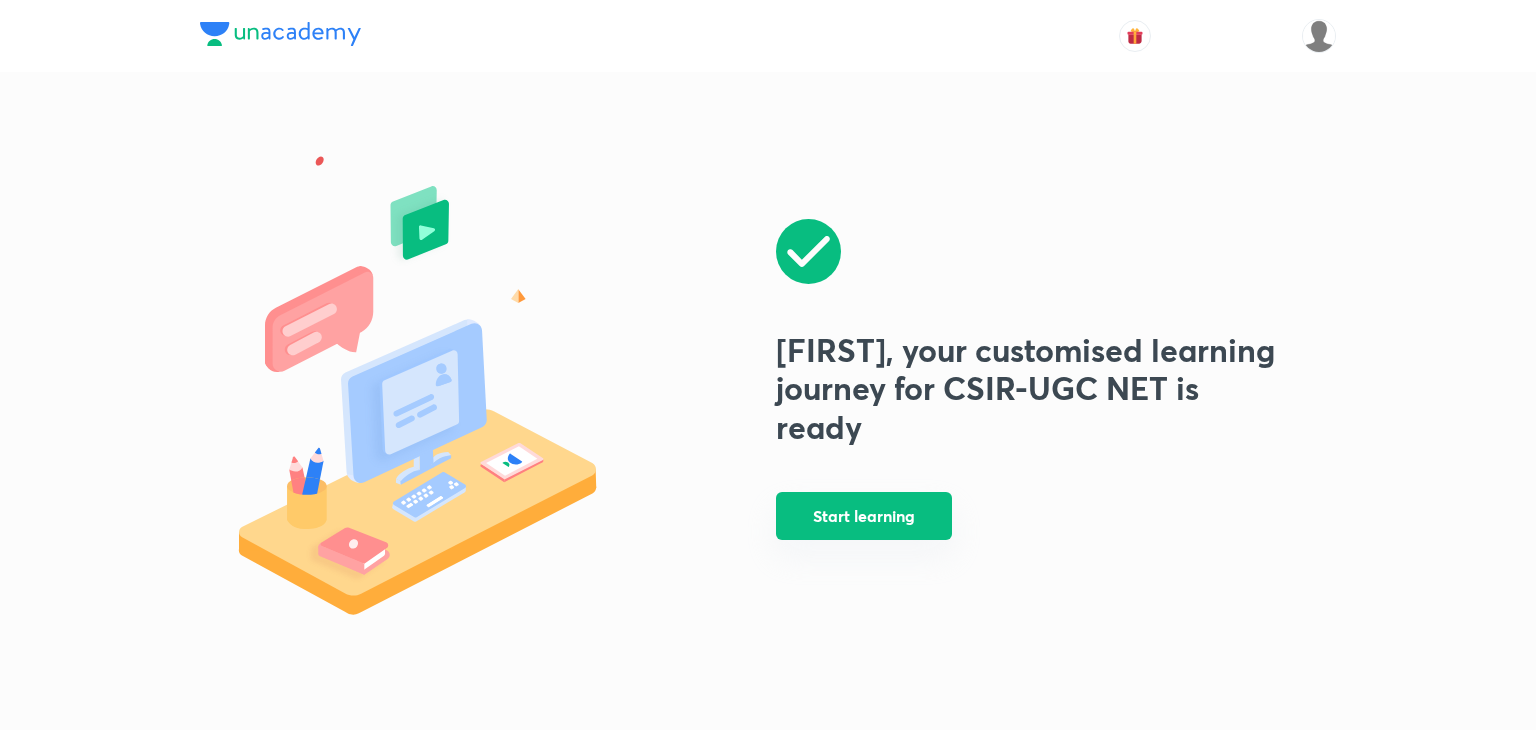 click on "Start learning" at bounding box center (864, 516) 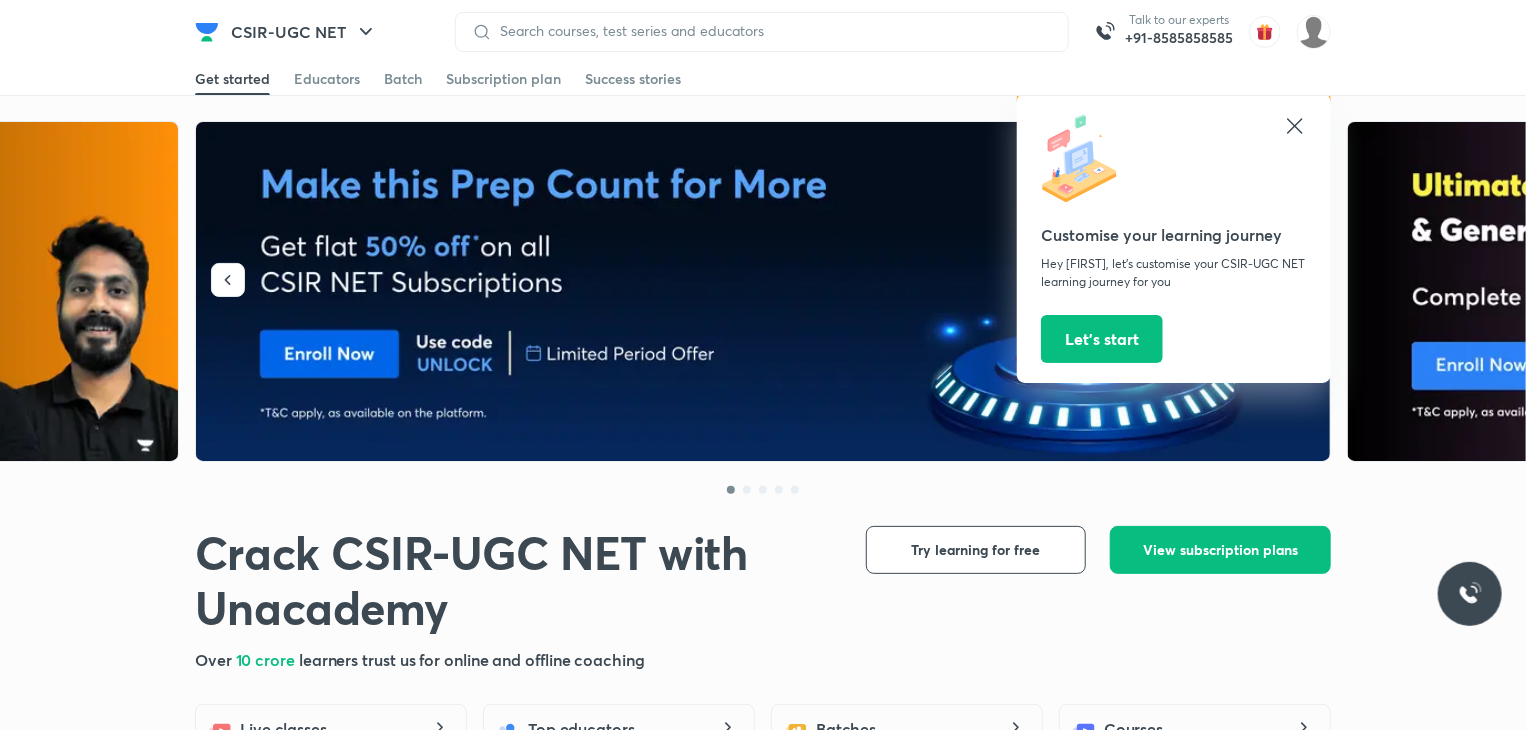 click 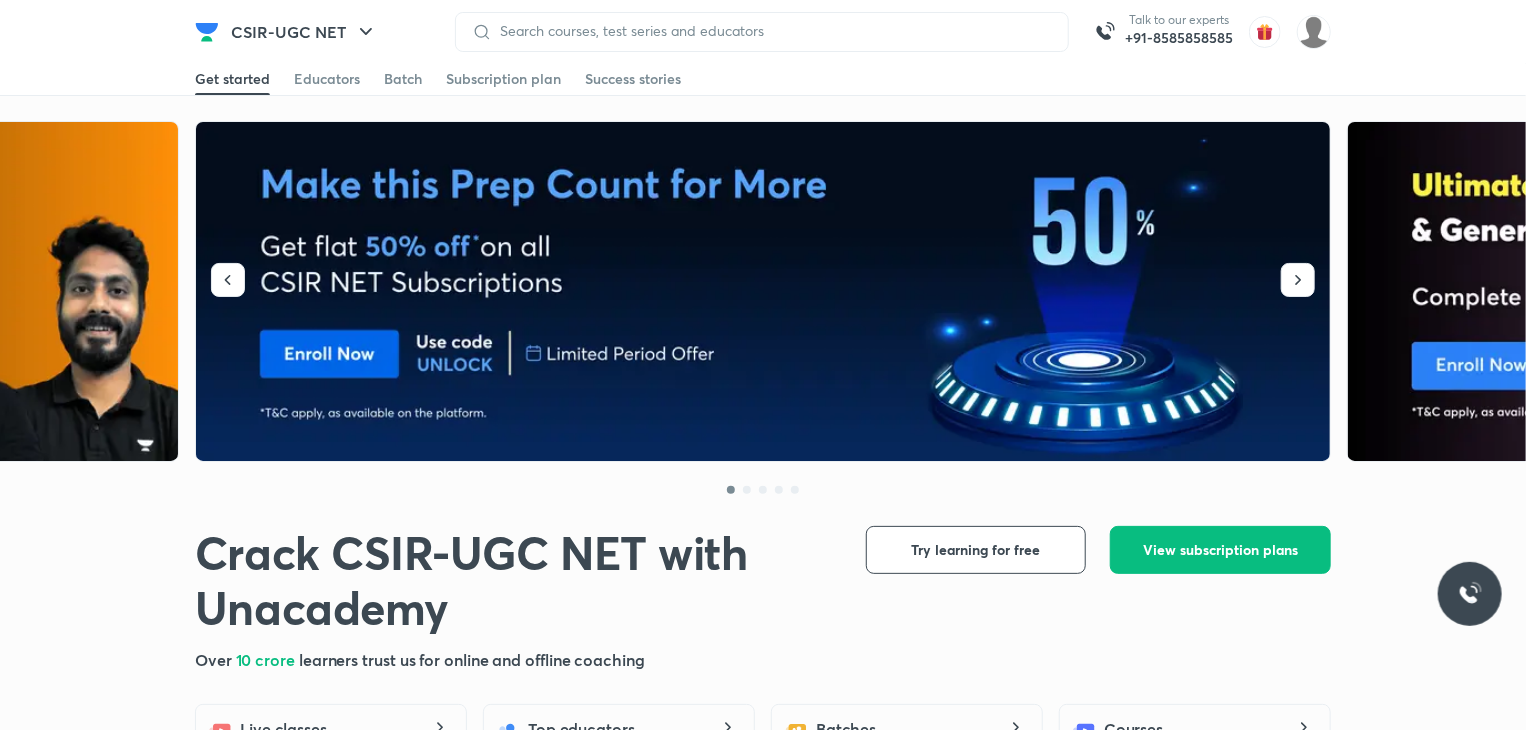 click at bounding box center (764, 292) 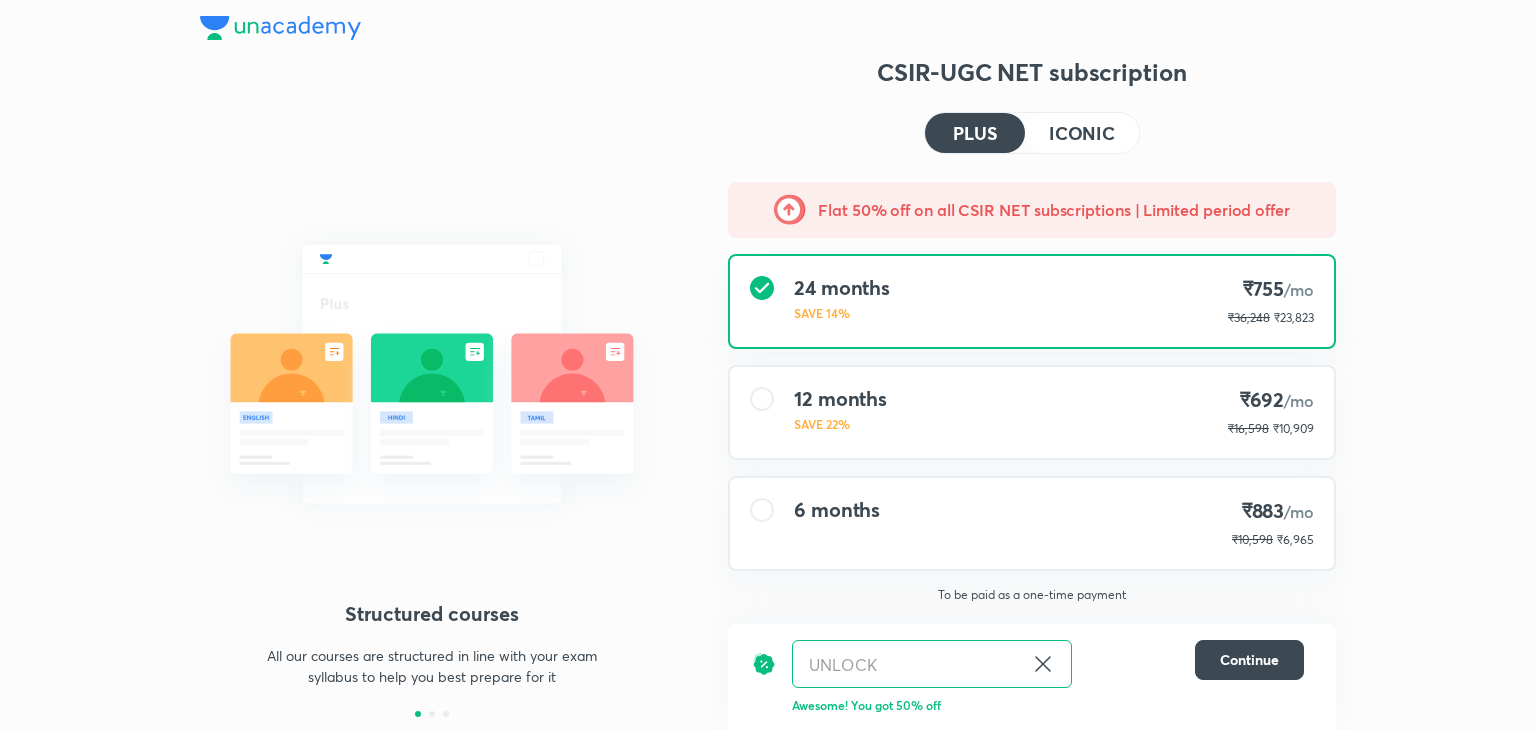scroll, scrollTop: 0, scrollLeft: 0, axis: both 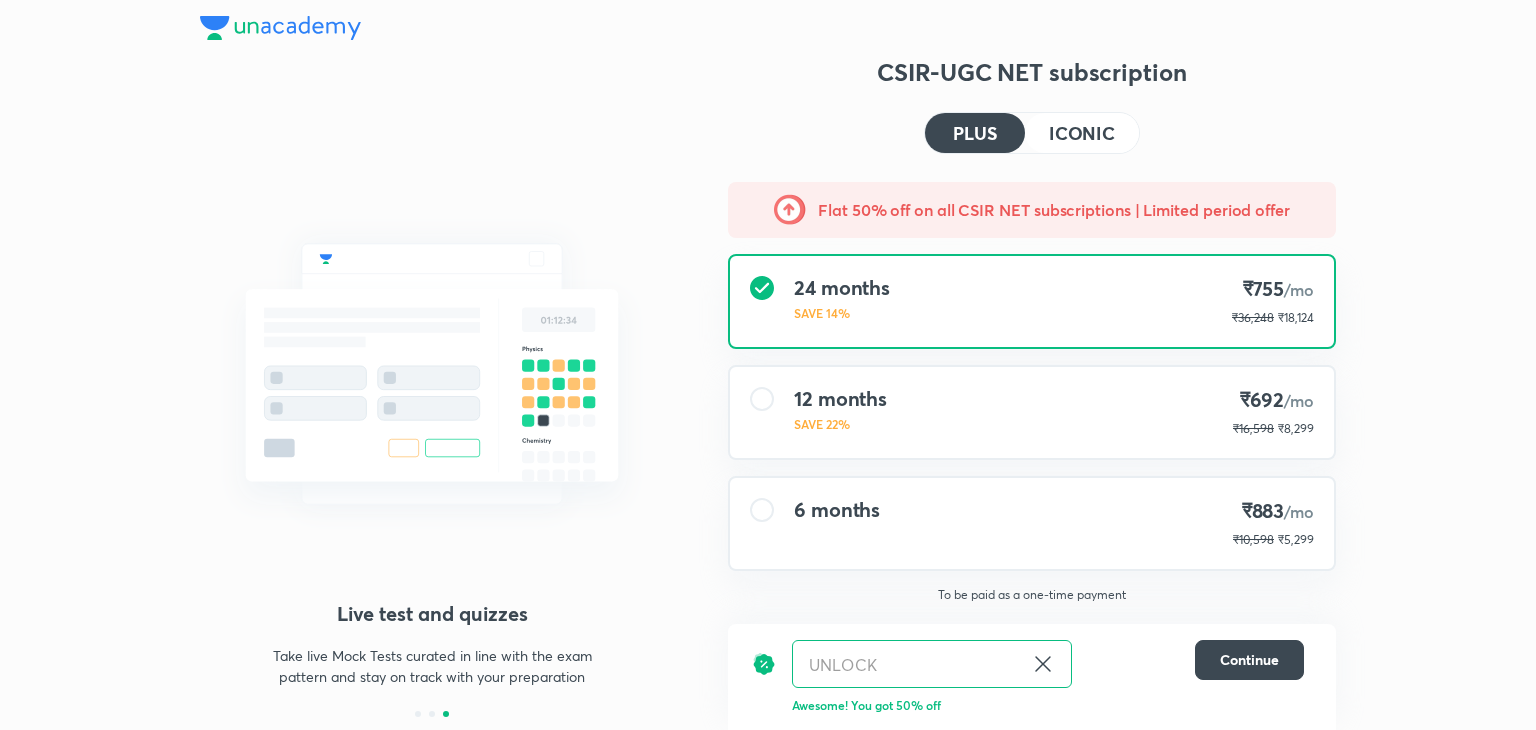 click on "6 months" at bounding box center (837, 523) 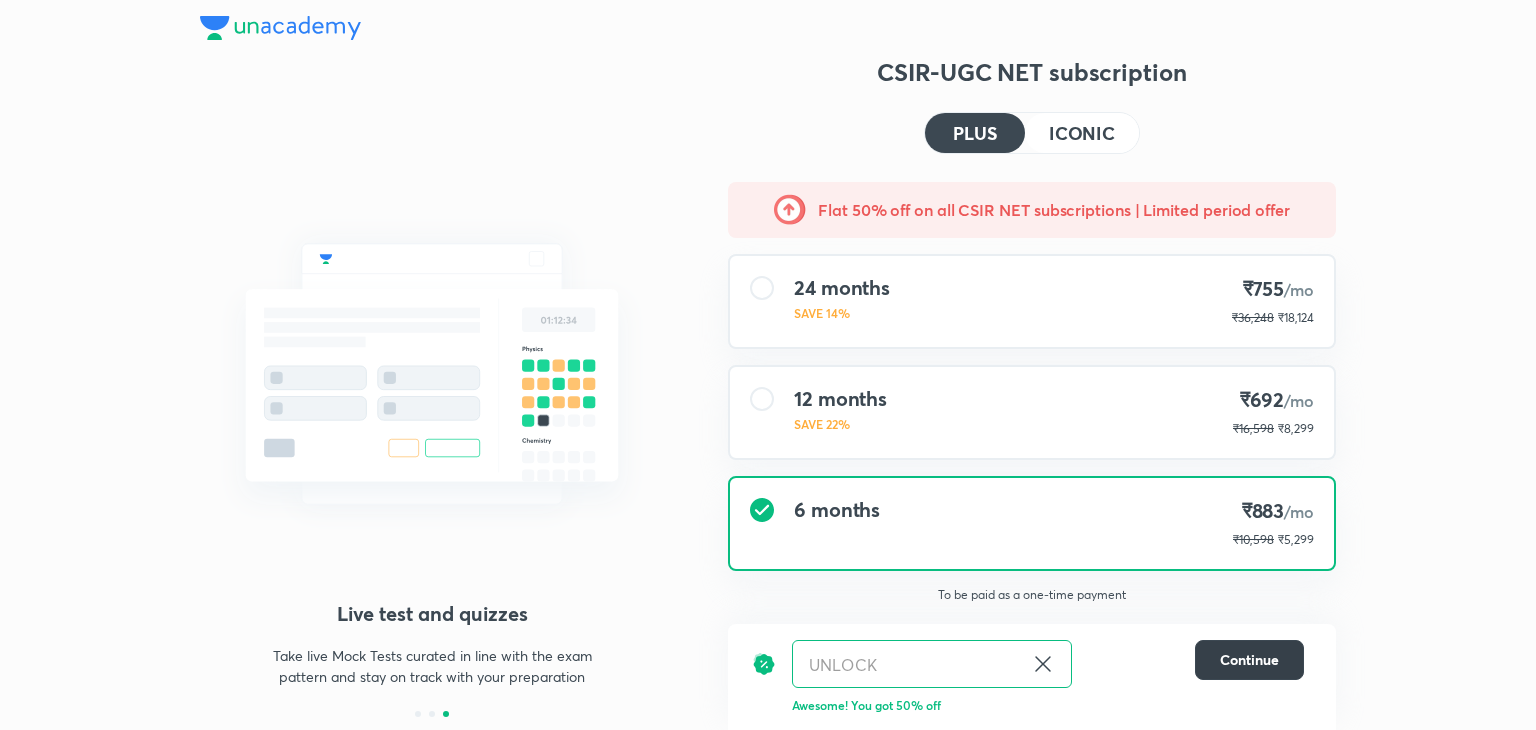 click on "Continue" at bounding box center (1249, 660) 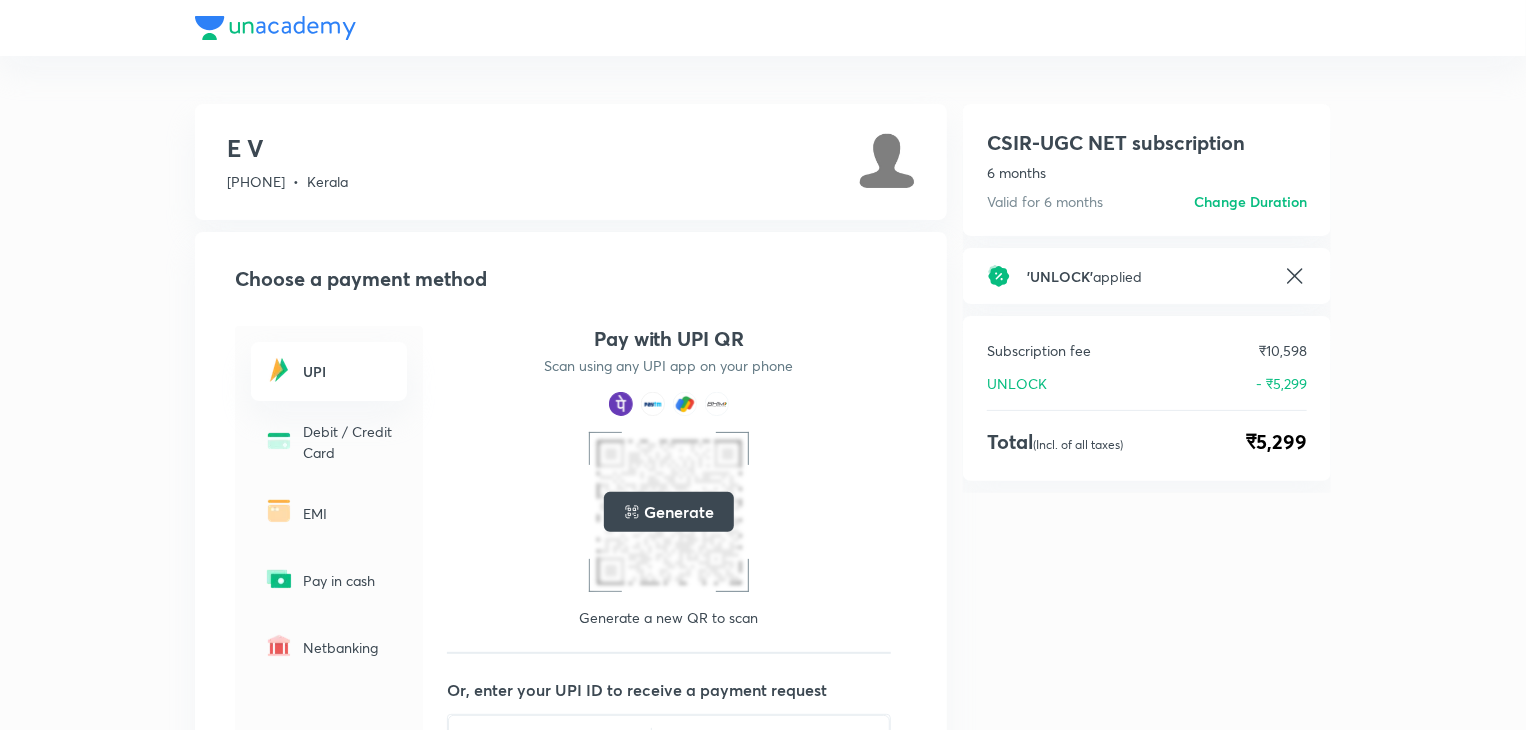 click on "Netbanking" at bounding box center (349, 647) 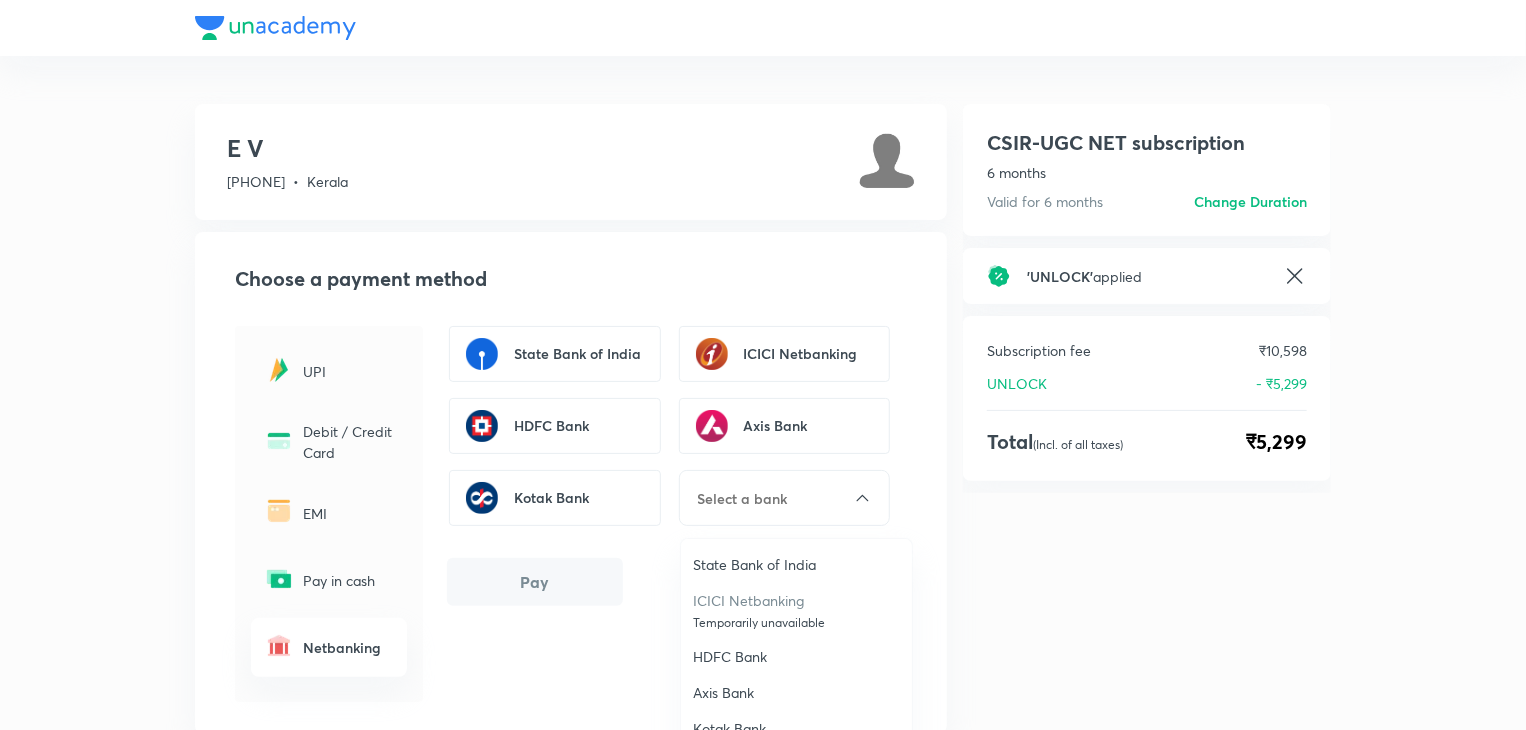 click at bounding box center (774, 498) 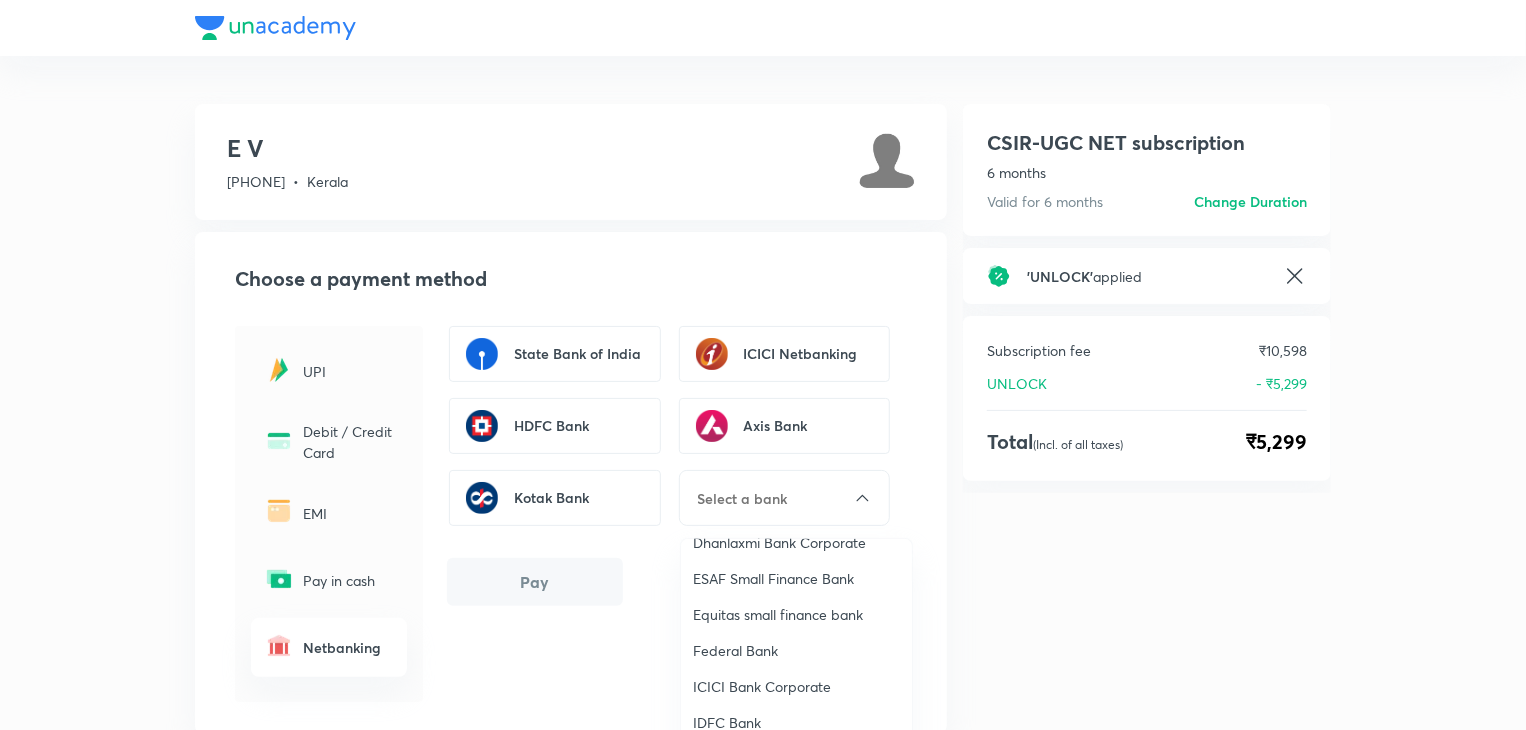 scroll, scrollTop: 956, scrollLeft: 0, axis: vertical 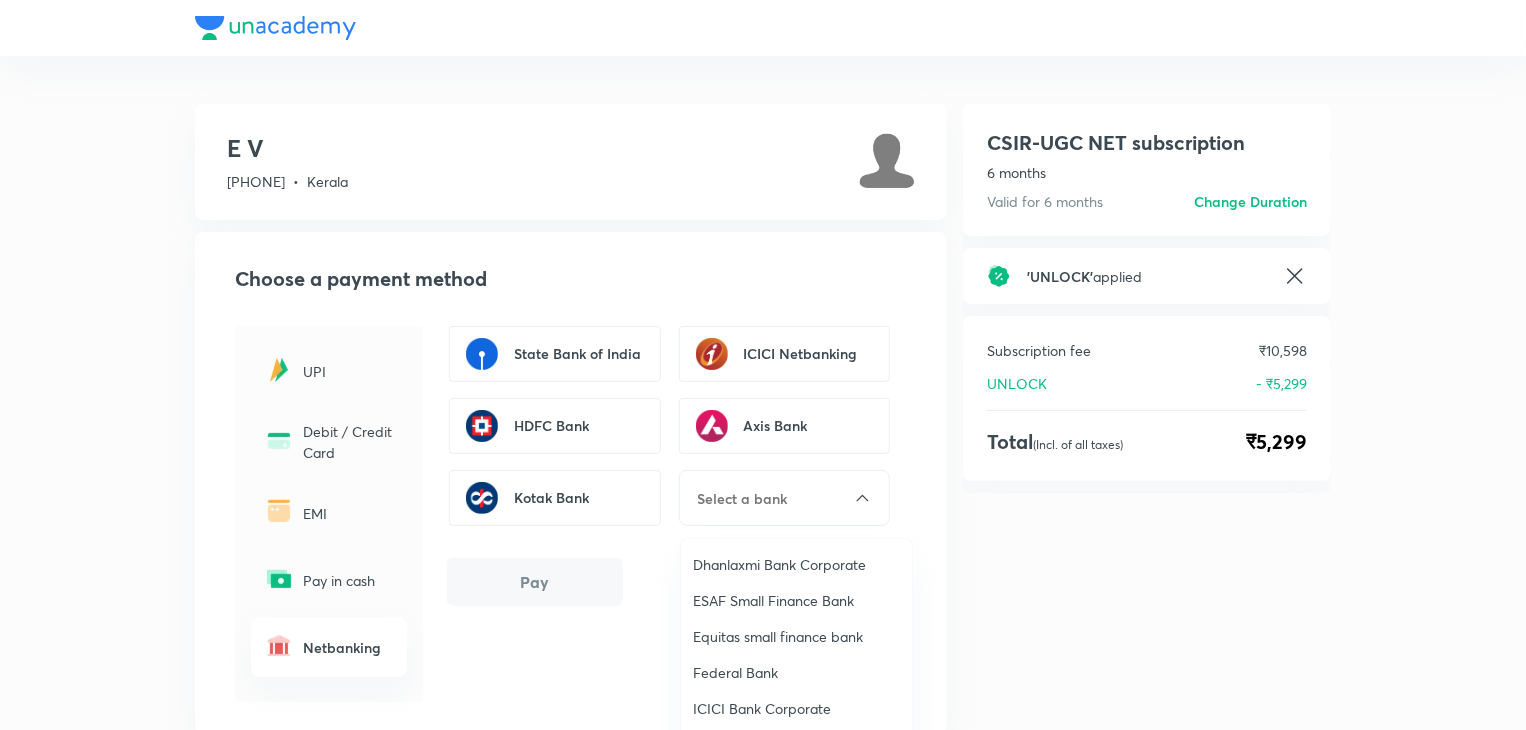 click on "Federal Bank" at bounding box center [796, 673] 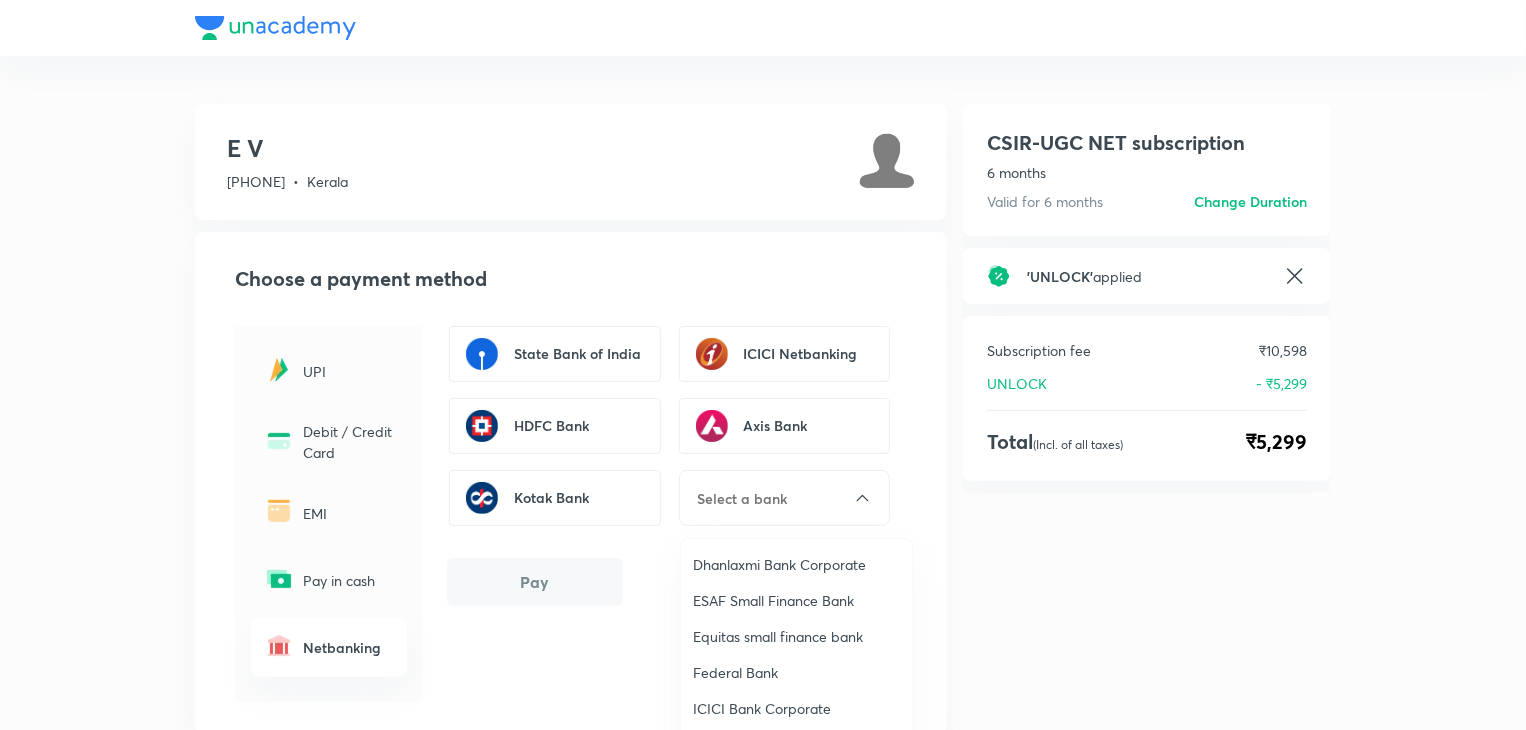 type on "Federal Bank" 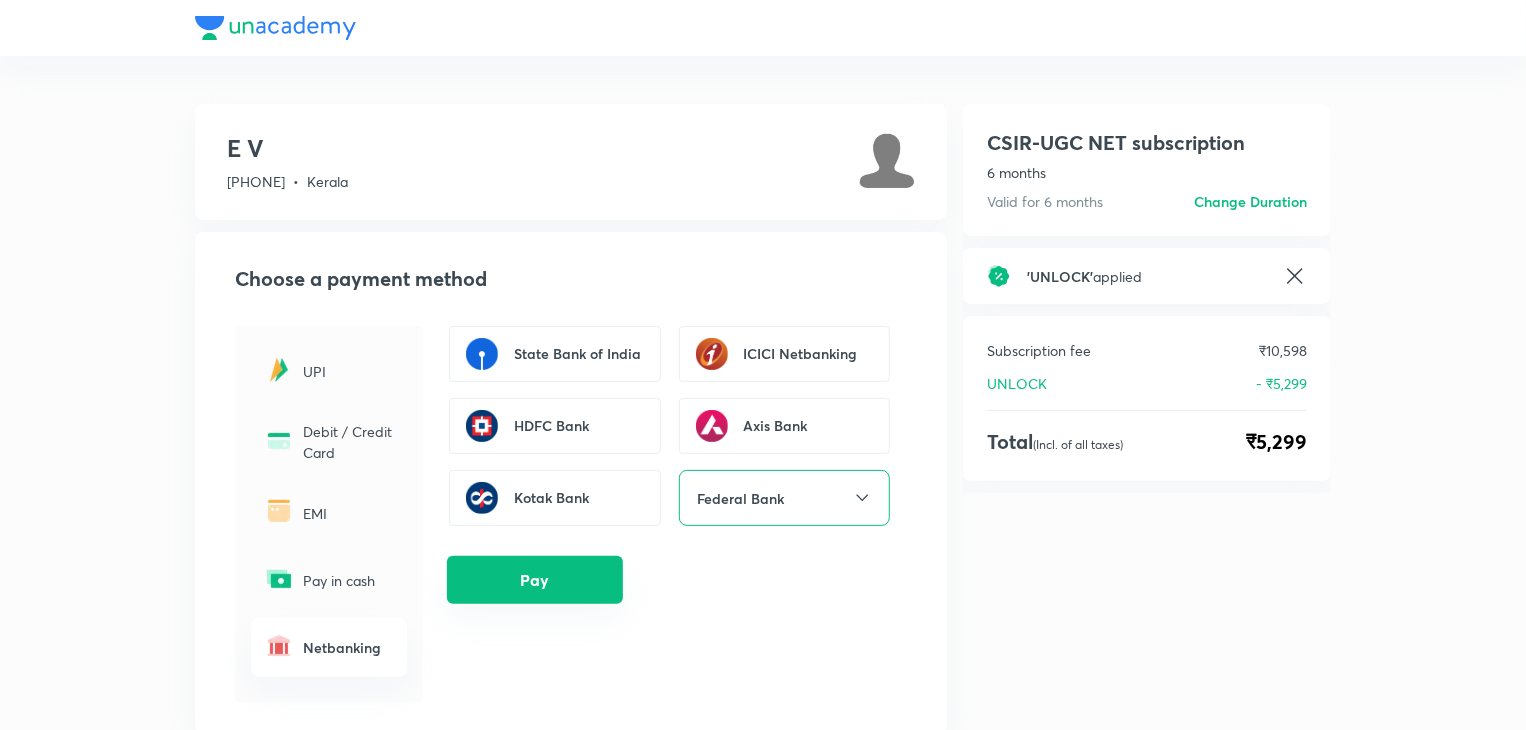 click on "Pay" at bounding box center (535, 580) 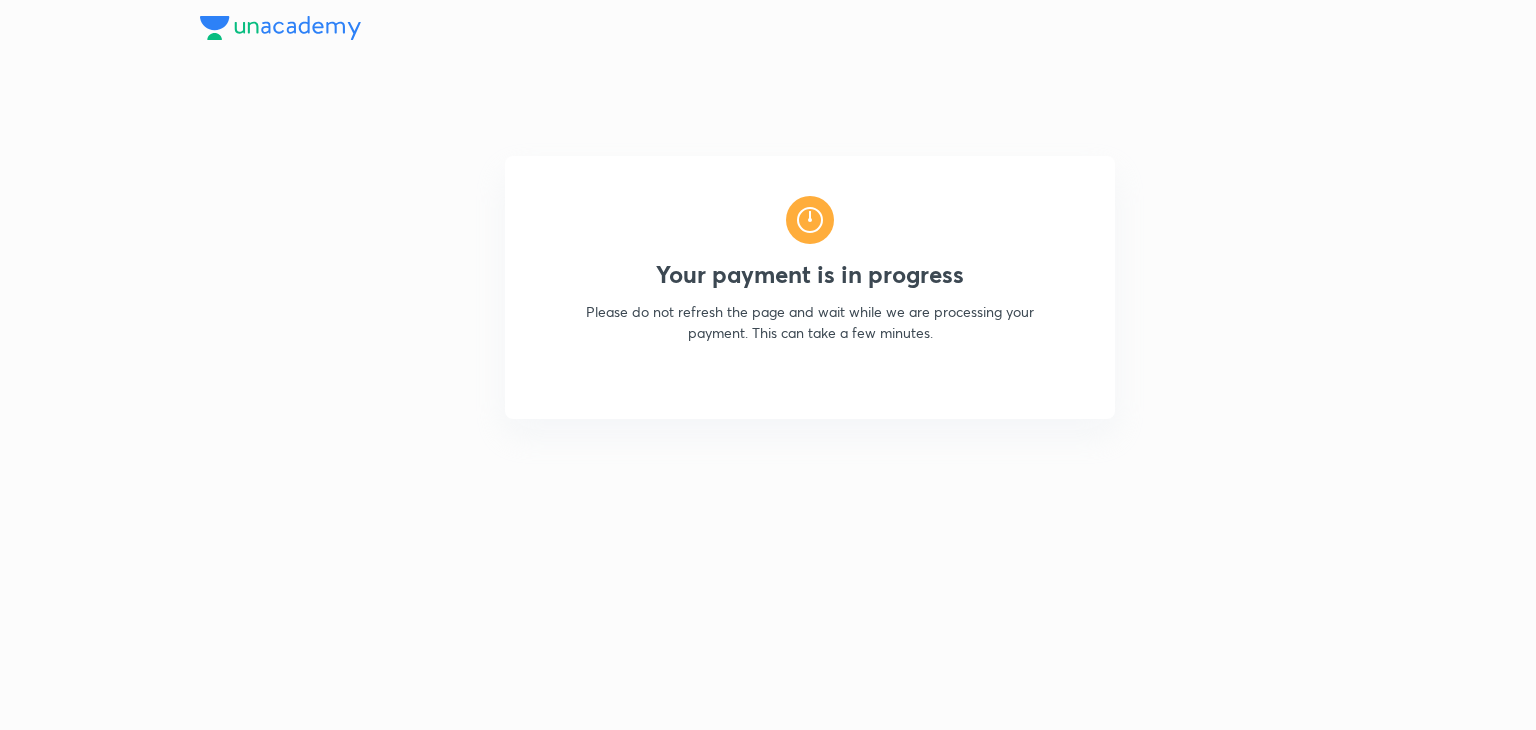 scroll, scrollTop: 0, scrollLeft: 0, axis: both 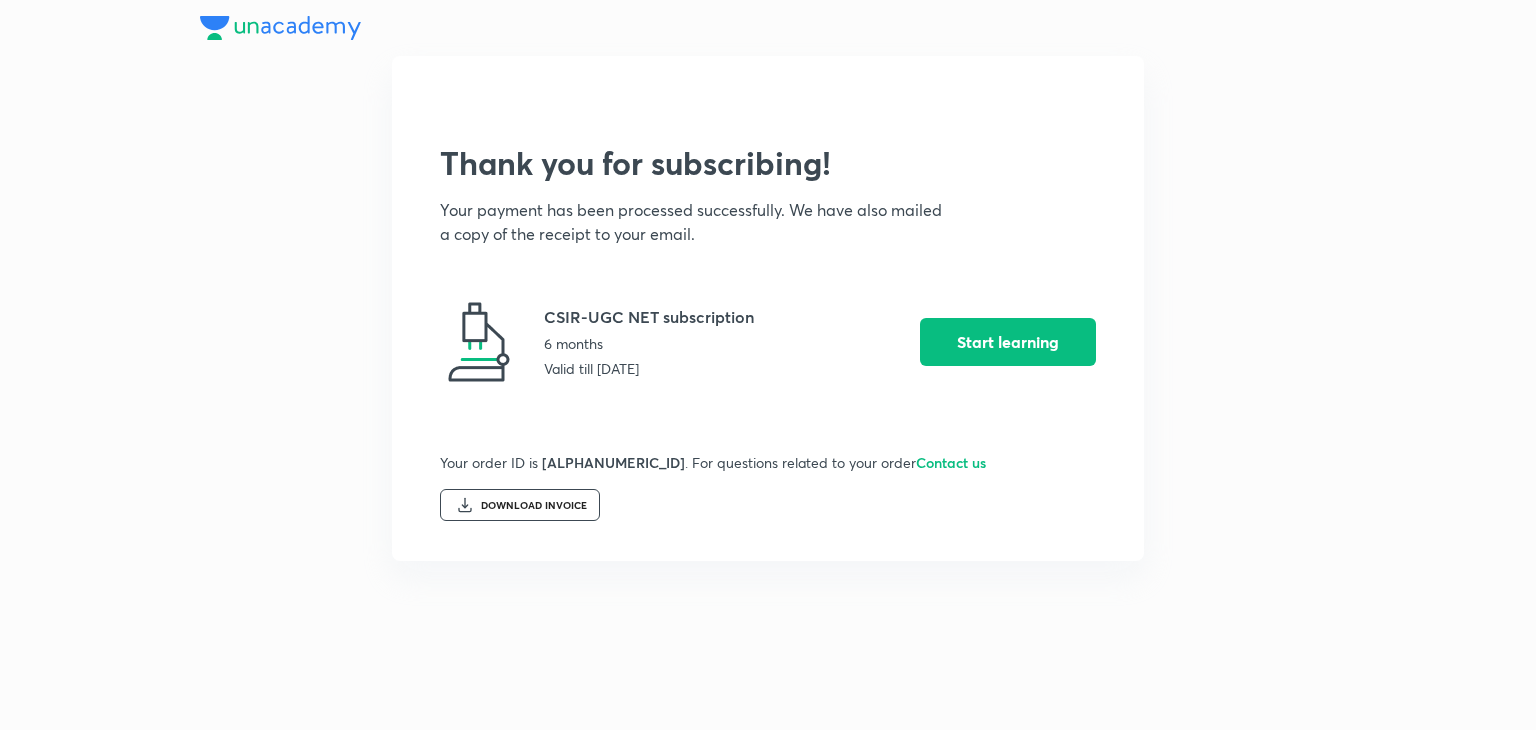 click on "DOWNLOAD INVOICE" at bounding box center (520, 505) 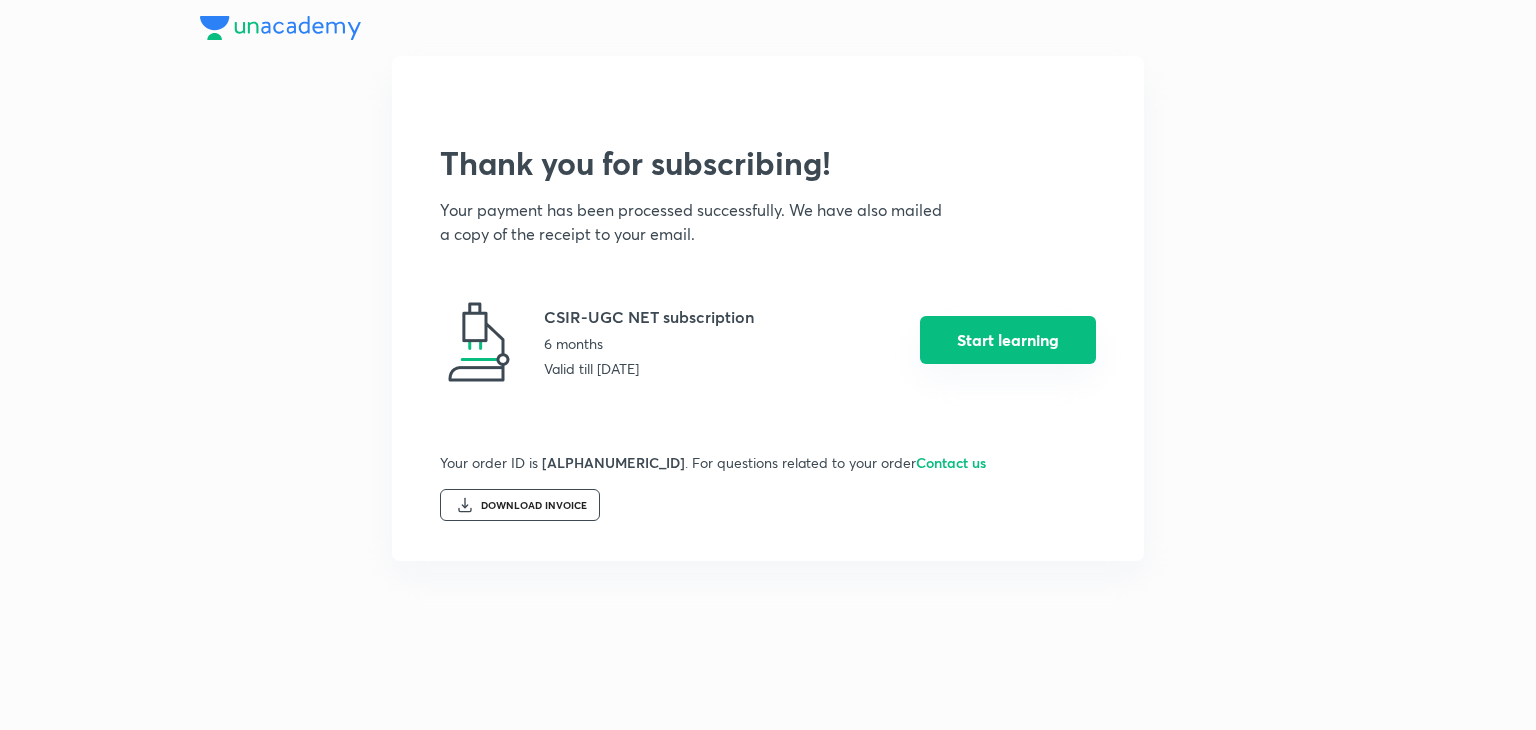 click on "Start learning" at bounding box center [1008, 340] 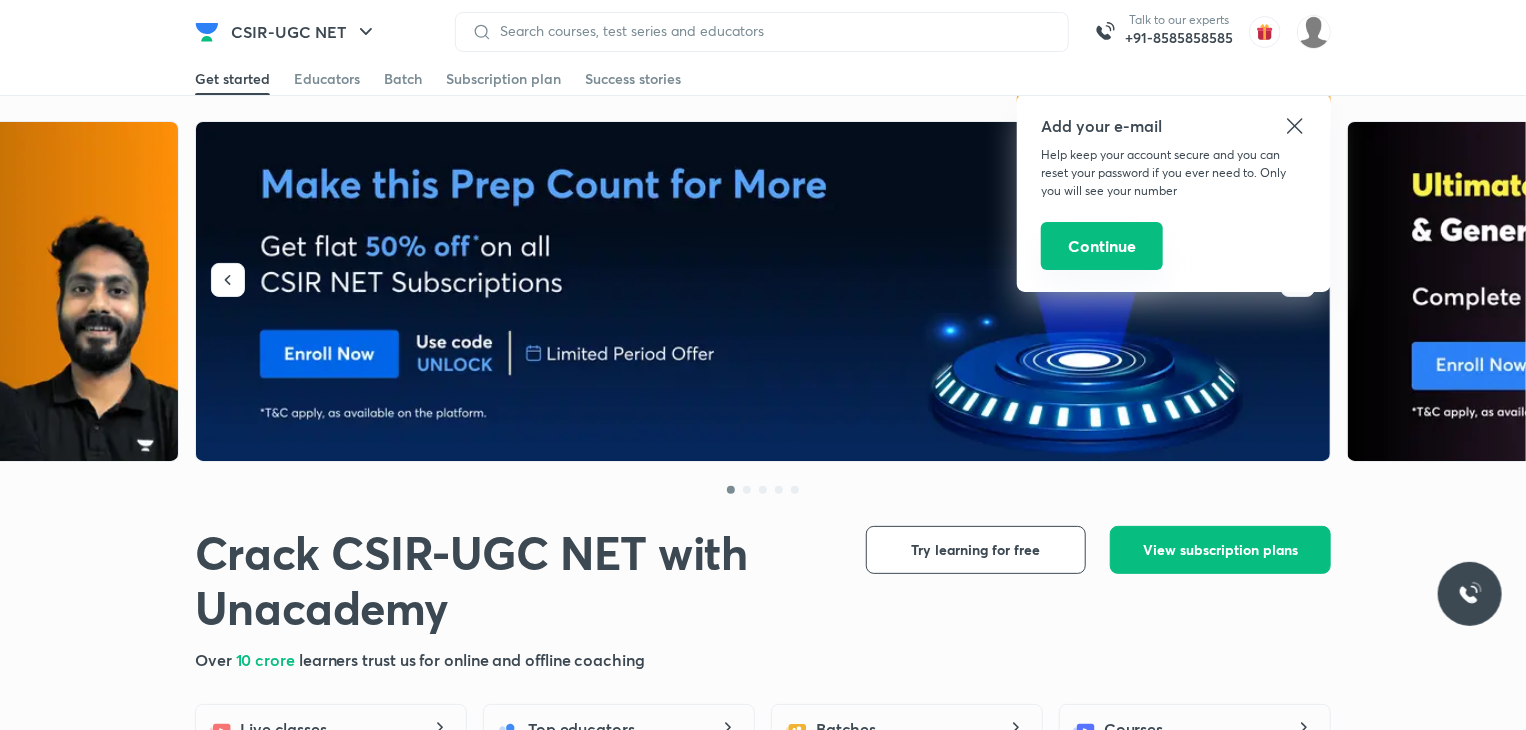 click on "Continue" at bounding box center (1102, 246) 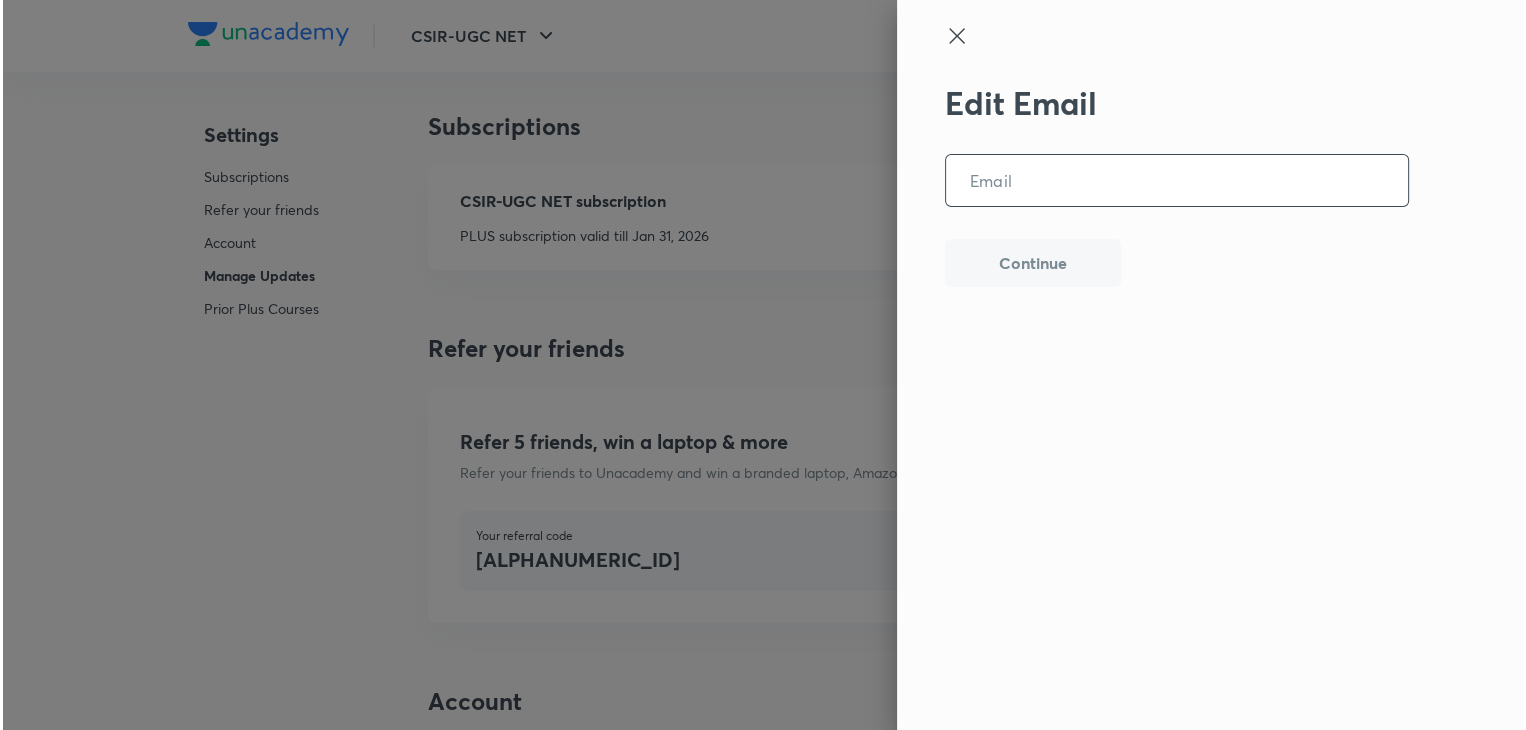scroll, scrollTop: 5128, scrollLeft: 0, axis: vertical 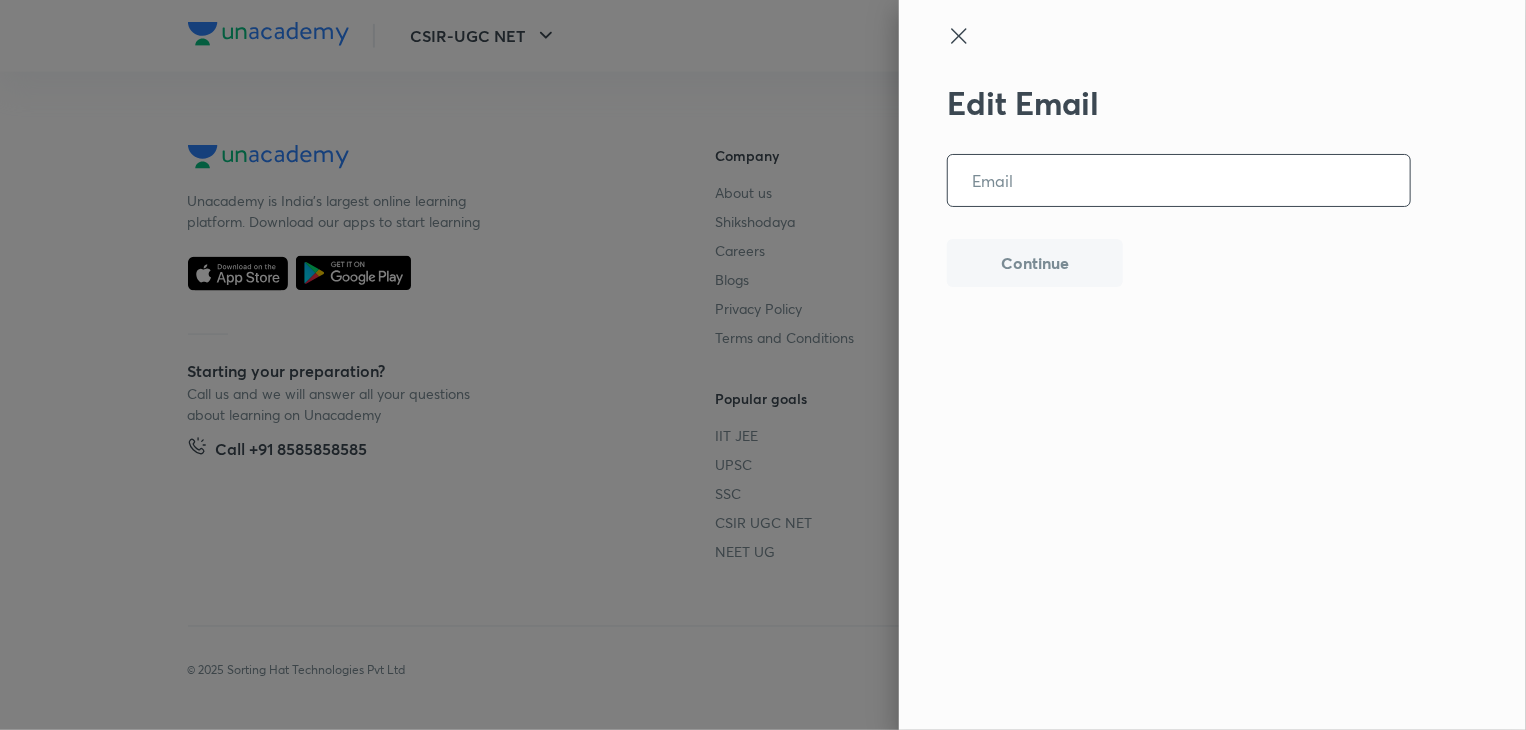 click at bounding box center [1179, 180] 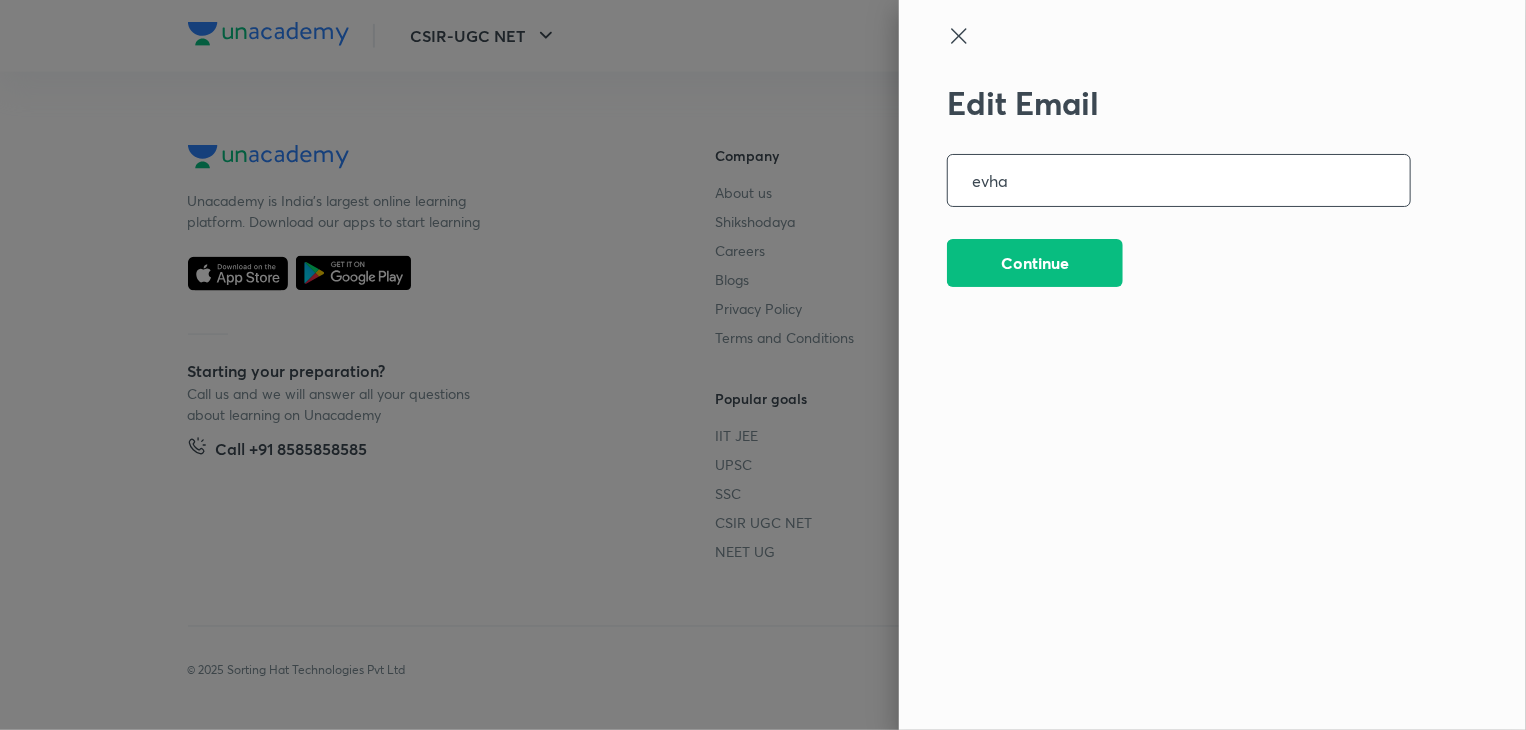click on "evha" at bounding box center [1179, 180] 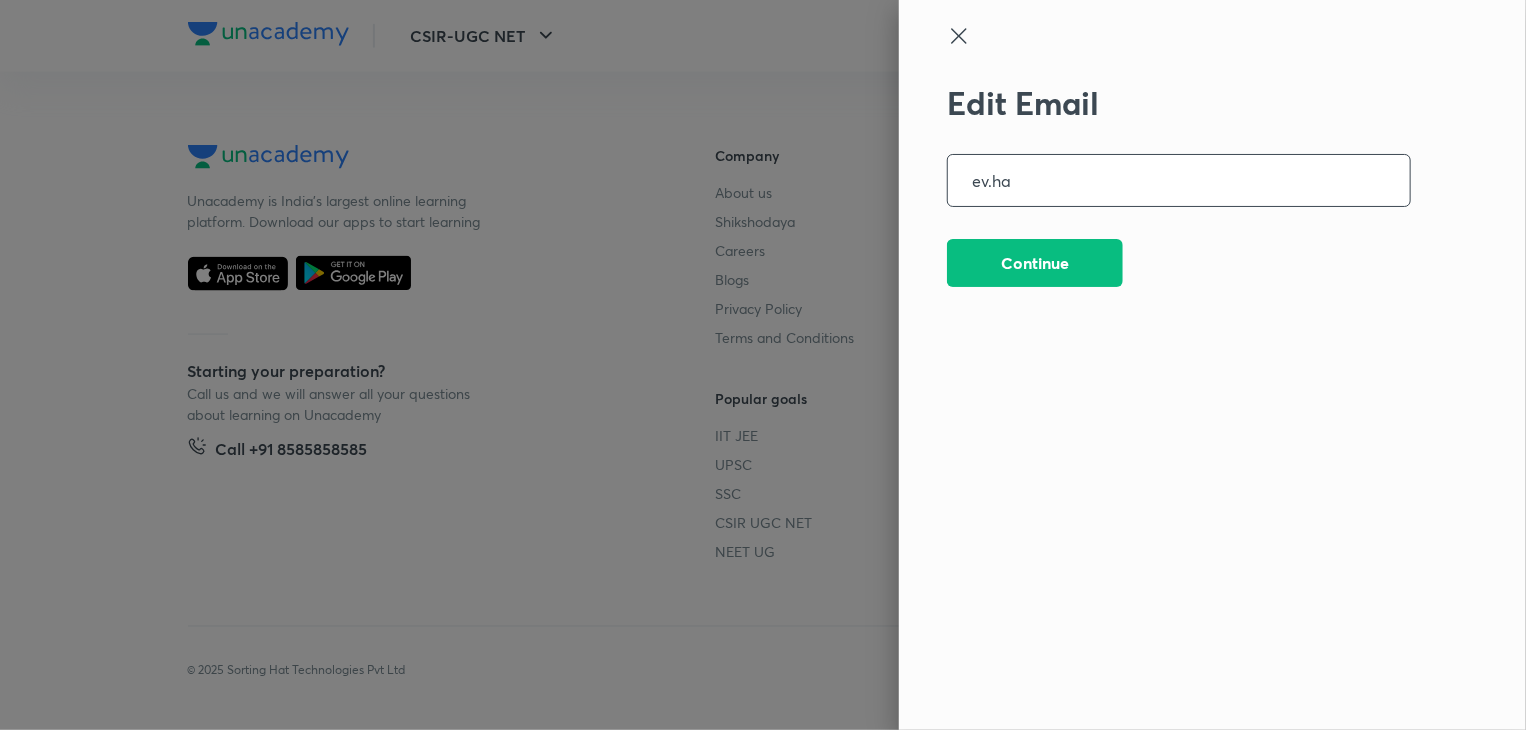 type on "ev.harivasu@gmail.com" 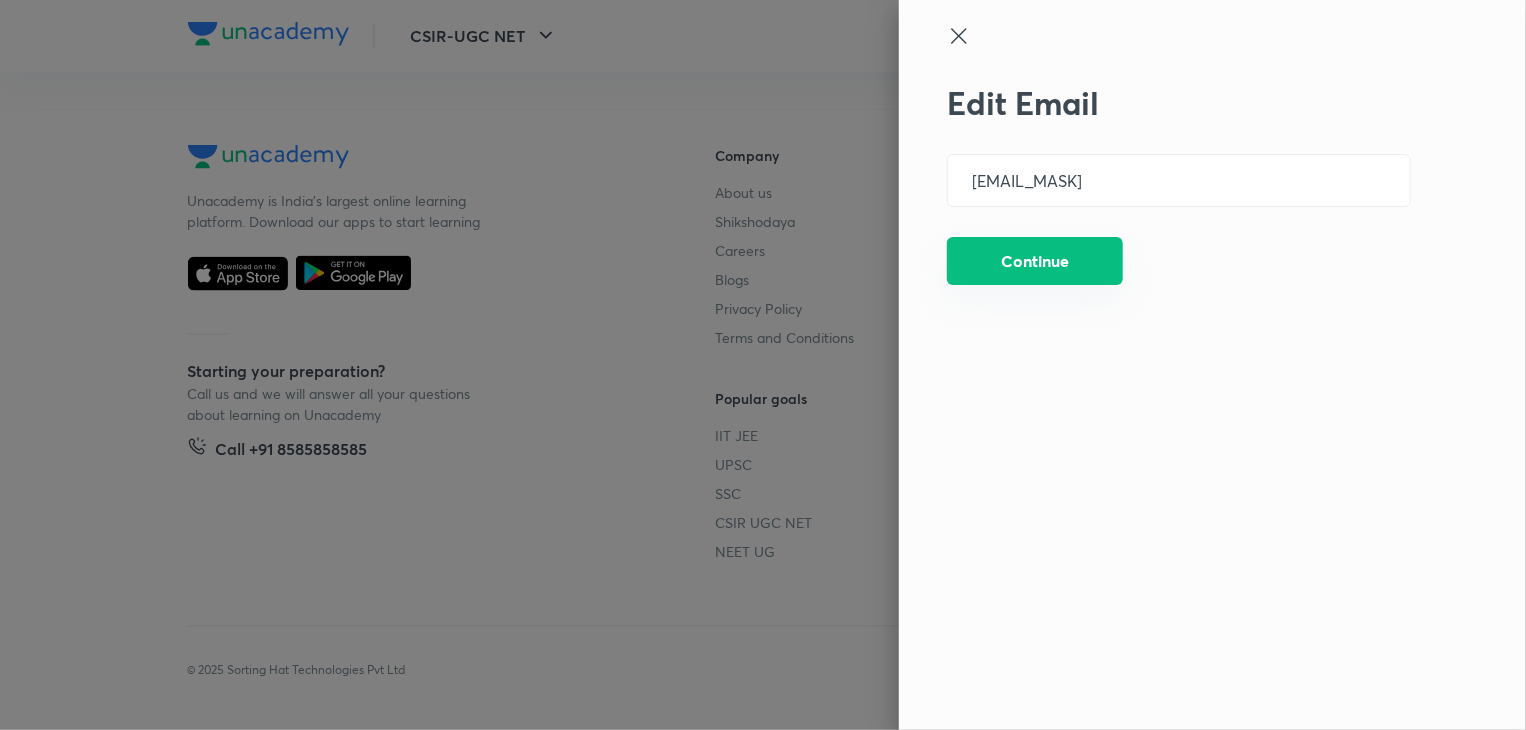 click on "Continue" at bounding box center [1035, 261] 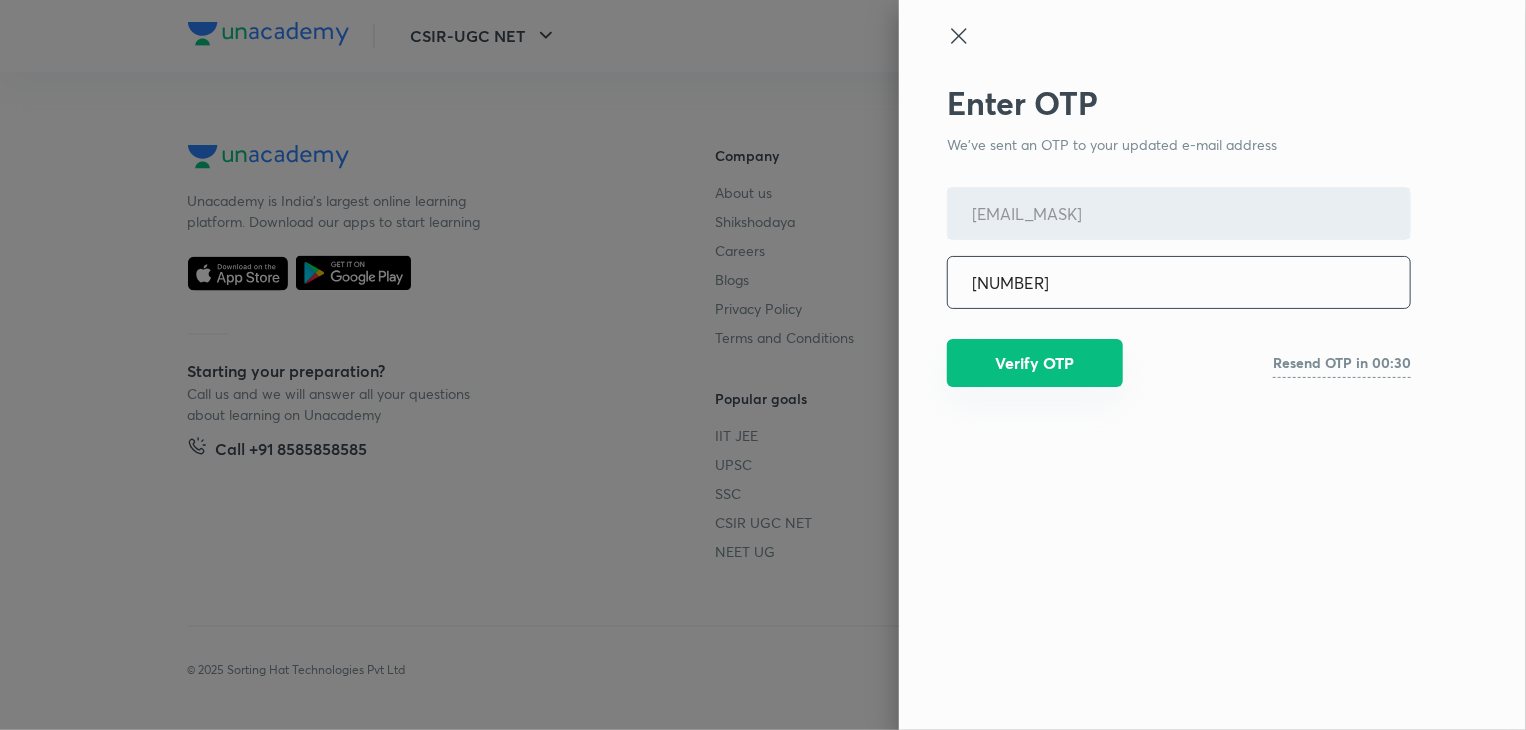 type on "934749" 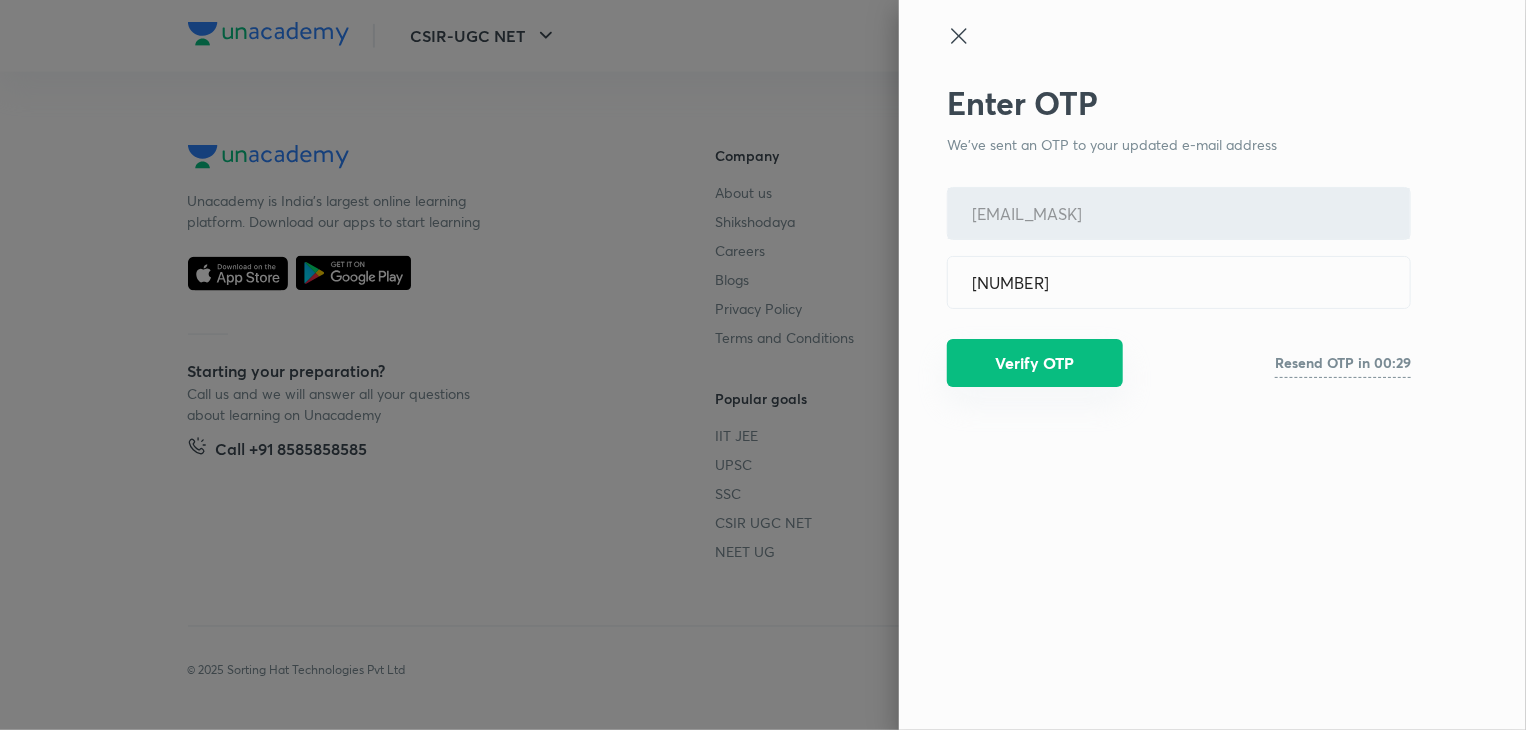 click on "Verify OTP" at bounding box center [1035, 363] 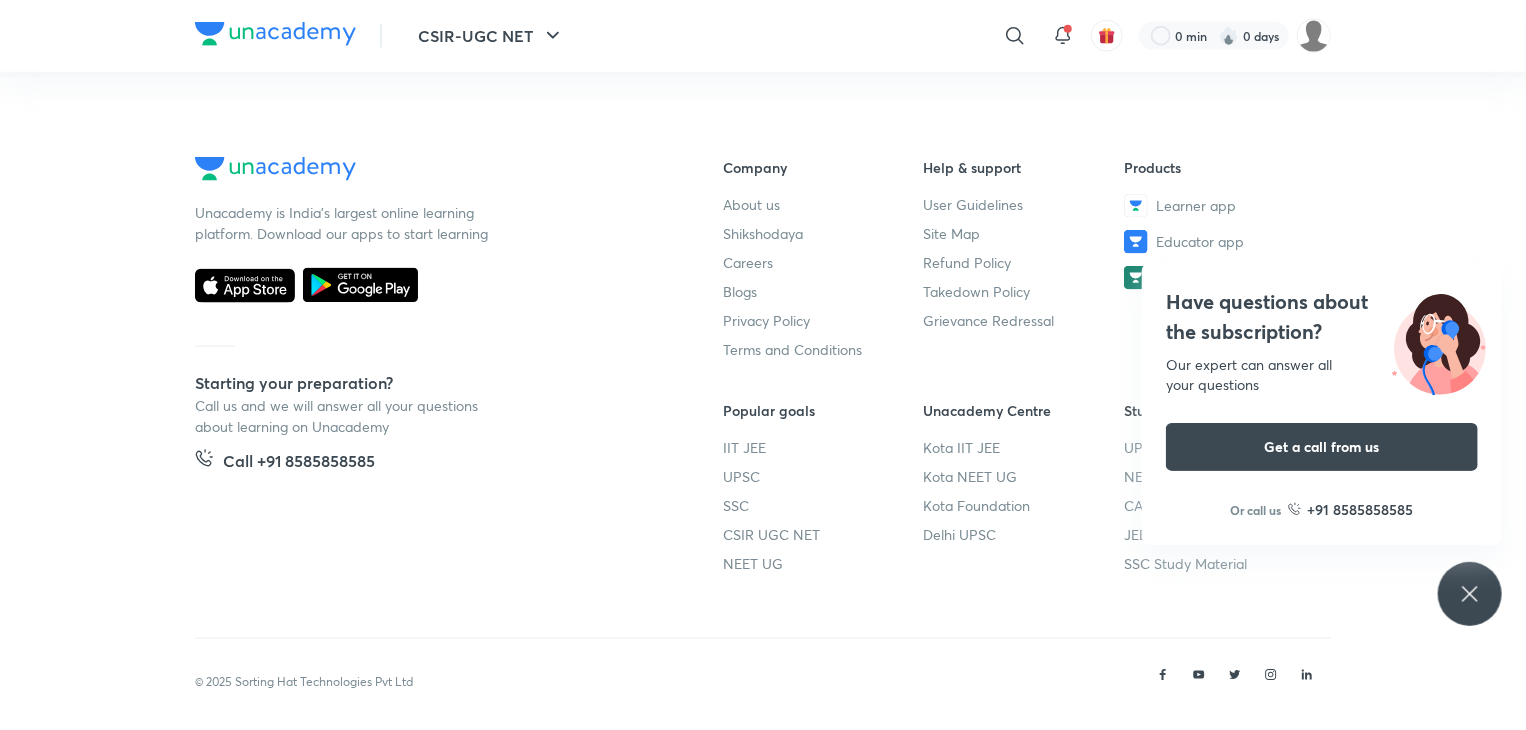 click 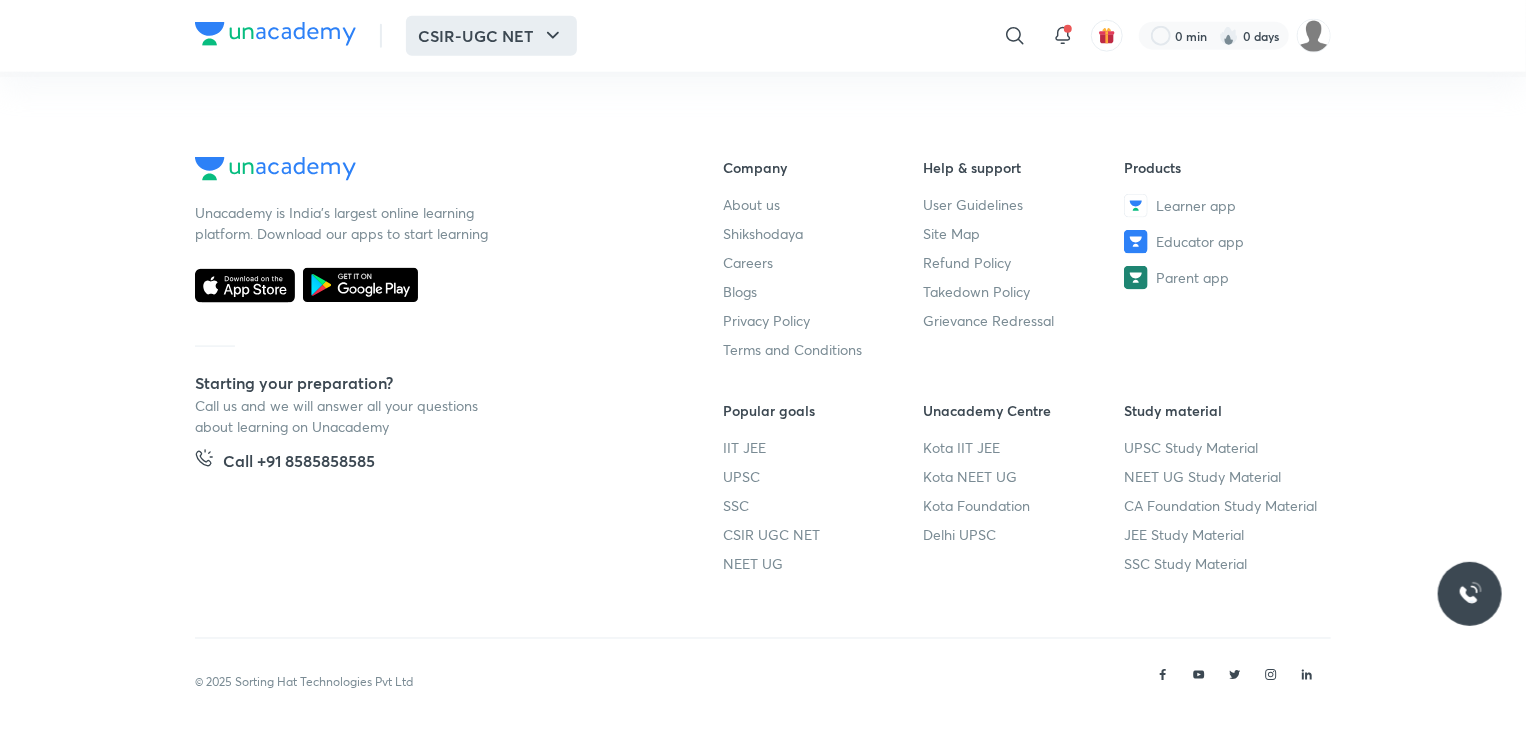 click on "CSIR-UGC NET" at bounding box center (491, 36) 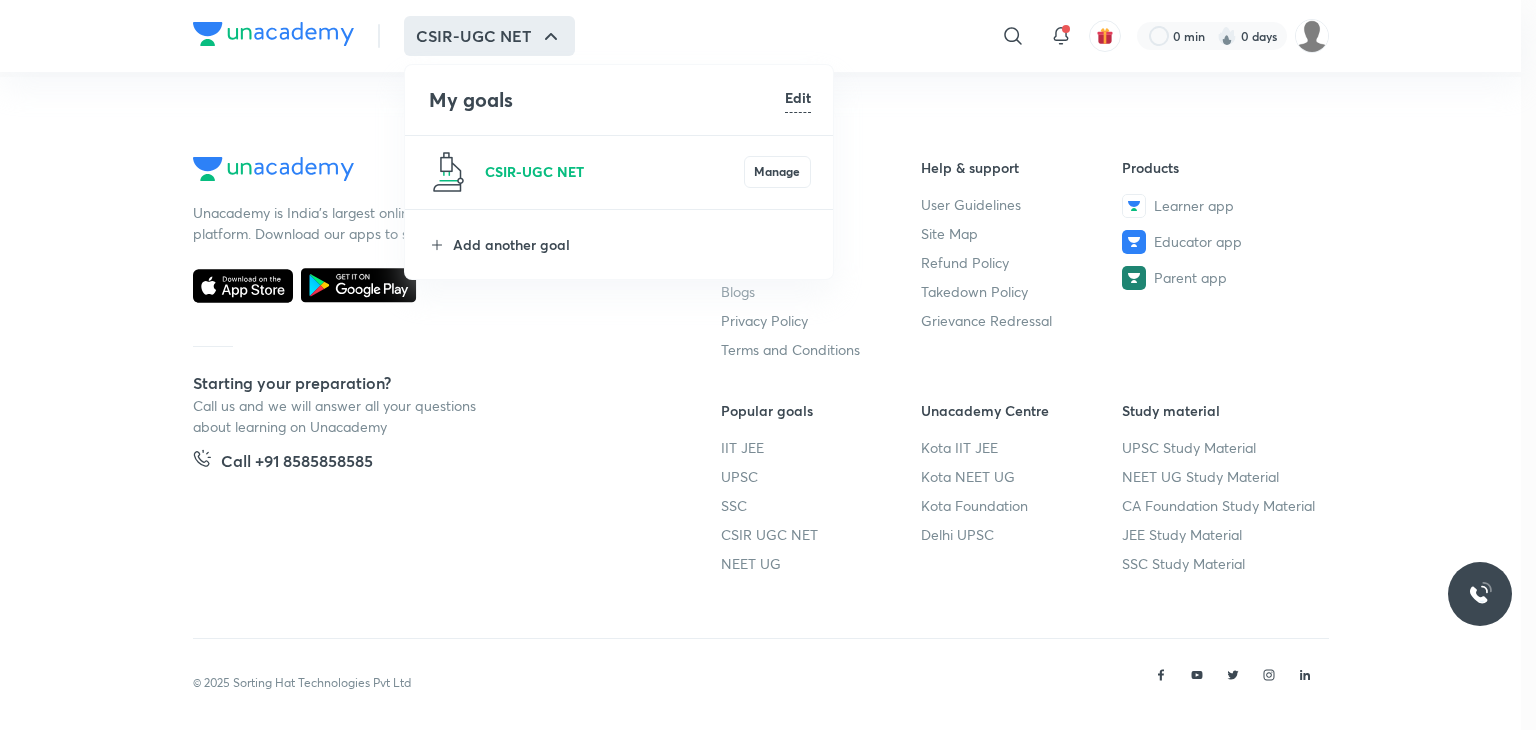 click on "CSIR-UGC NET" at bounding box center (614, 171) 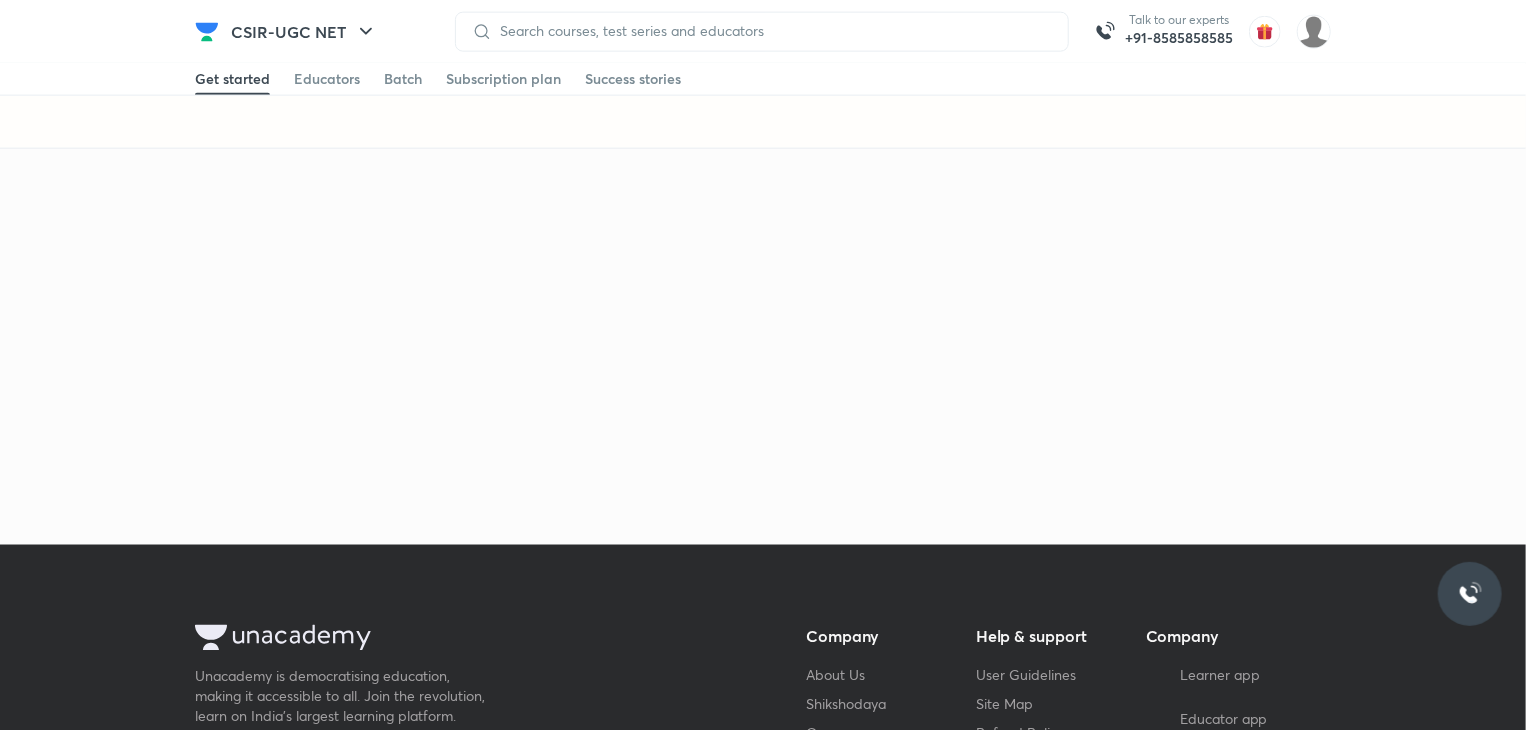 scroll, scrollTop: 0, scrollLeft: 0, axis: both 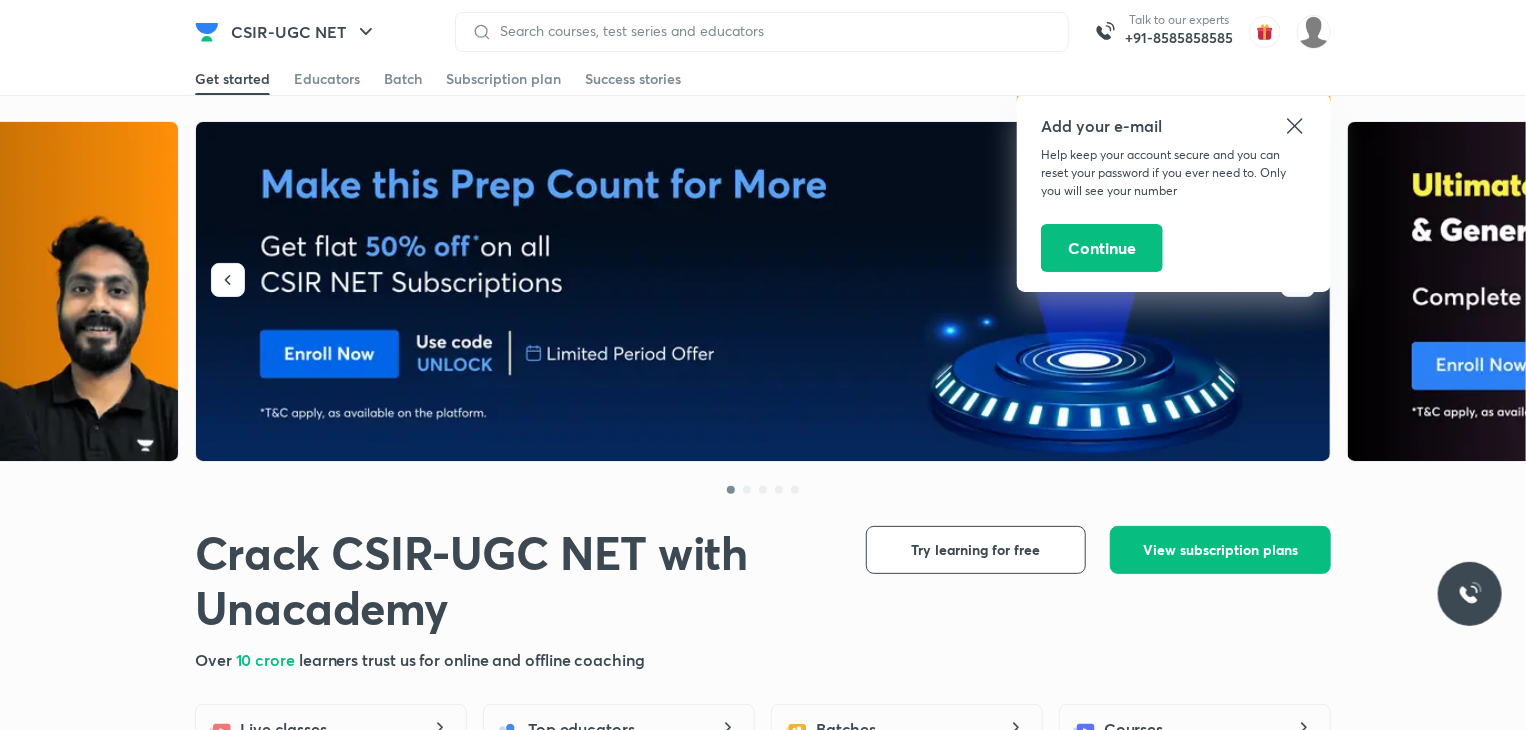 click 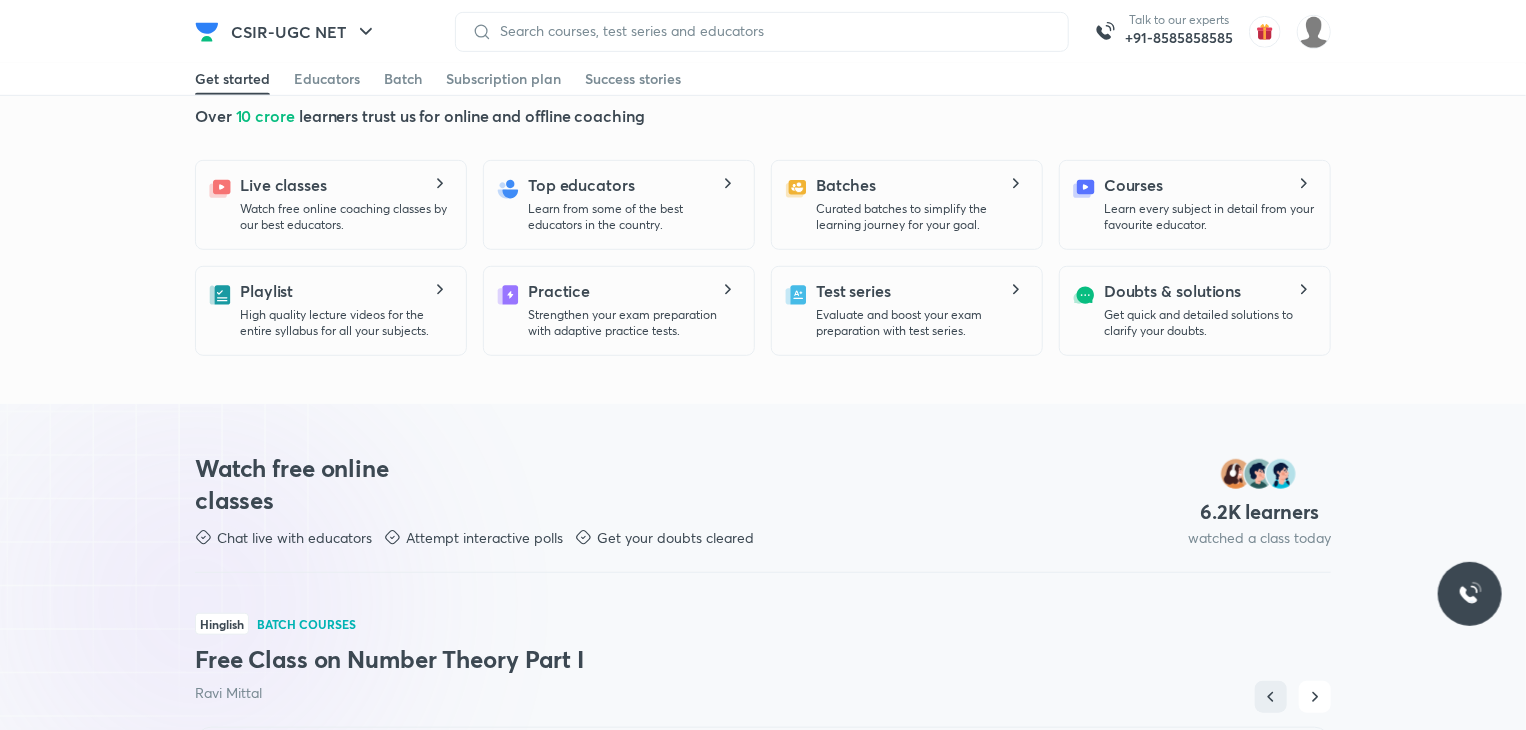 scroll, scrollTop: 559, scrollLeft: 0, axis: vertical 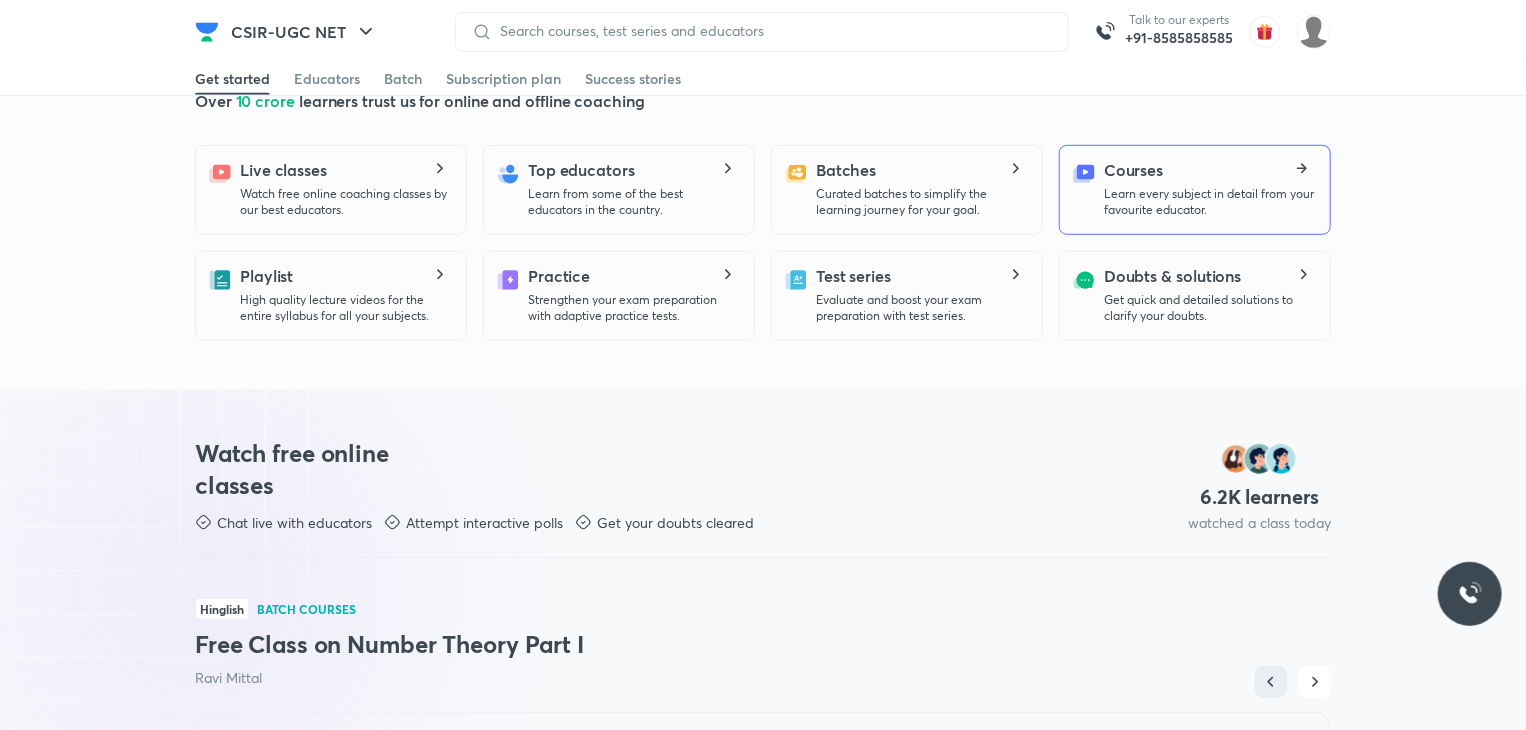 click on "Learn every subject in detail from your favourite educator." at bounding box center [1209, 202] 